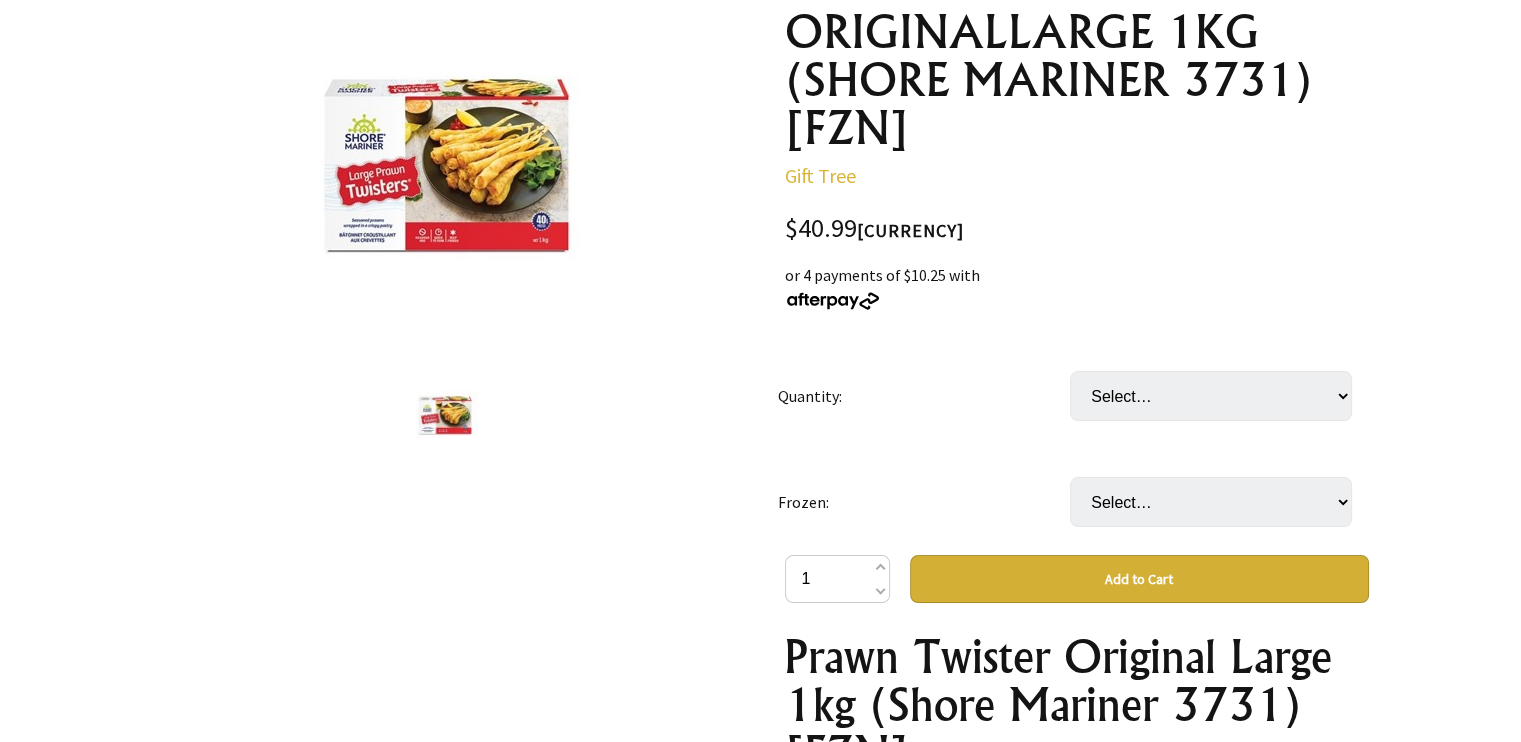 scroll, scrollTop: 300, scrollLeft: 0, axis: vertical 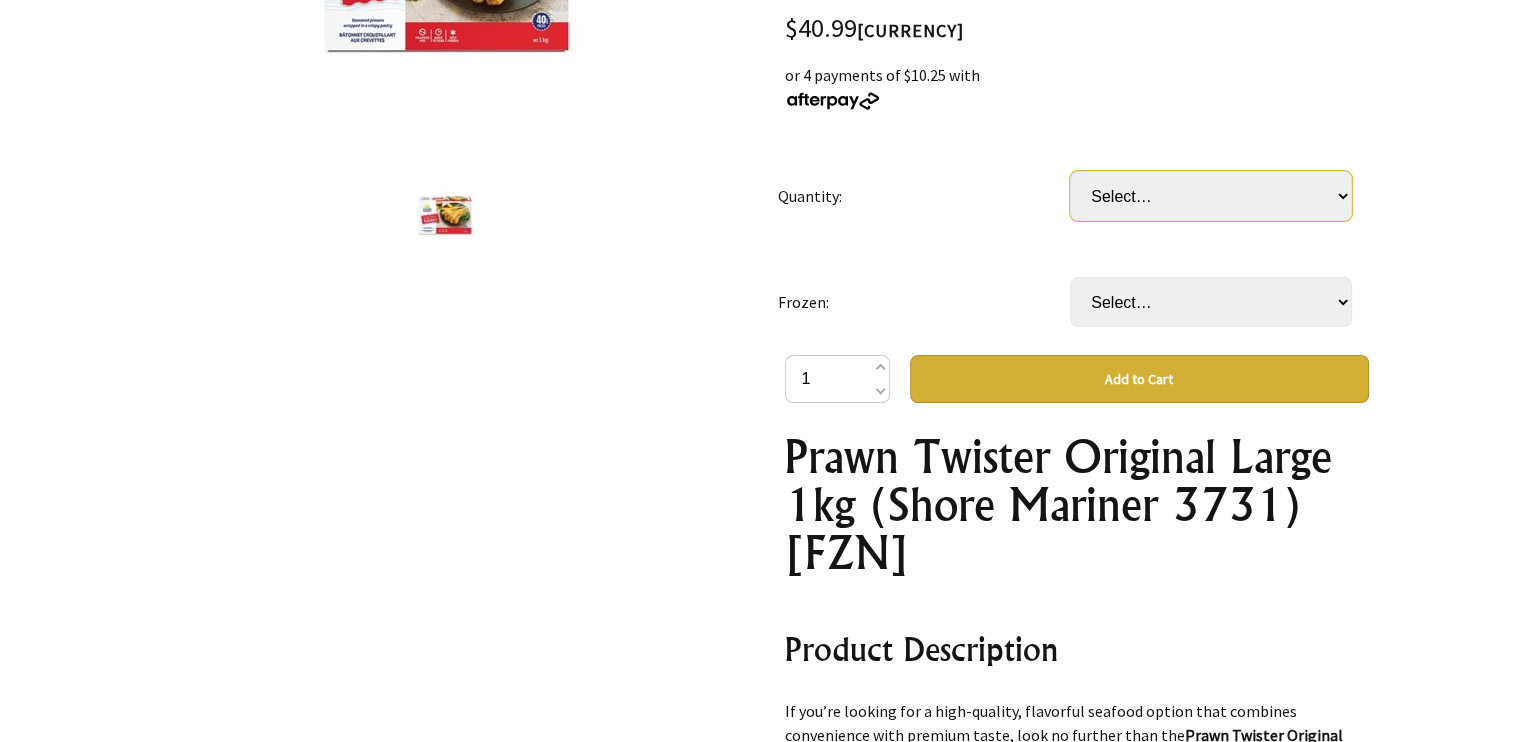 click on "Select…
1 PKT
1 CTN (10 PKT) (+ $[PRICE])" at bounding box center (1211, 196) 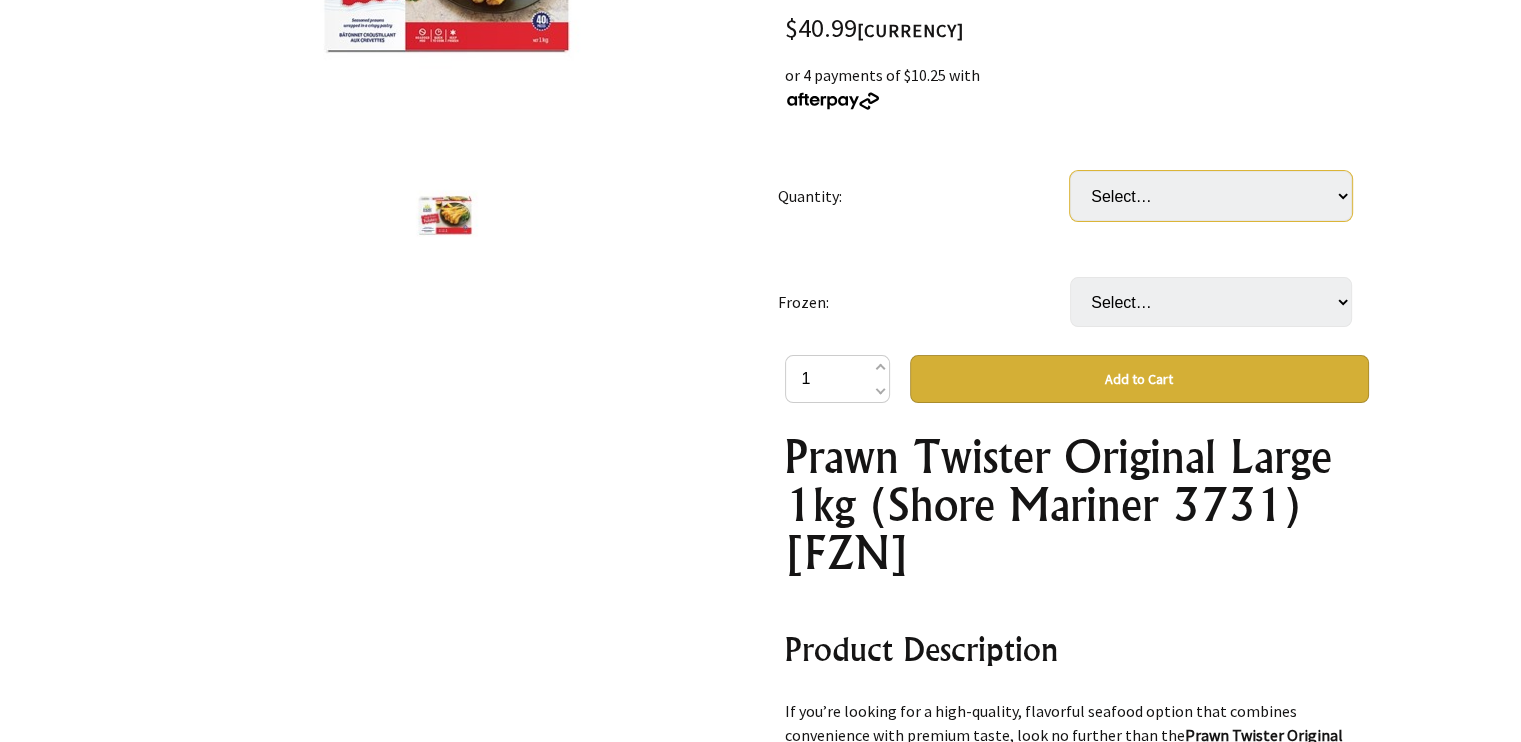 select on "1 CTN (10 PKT)" 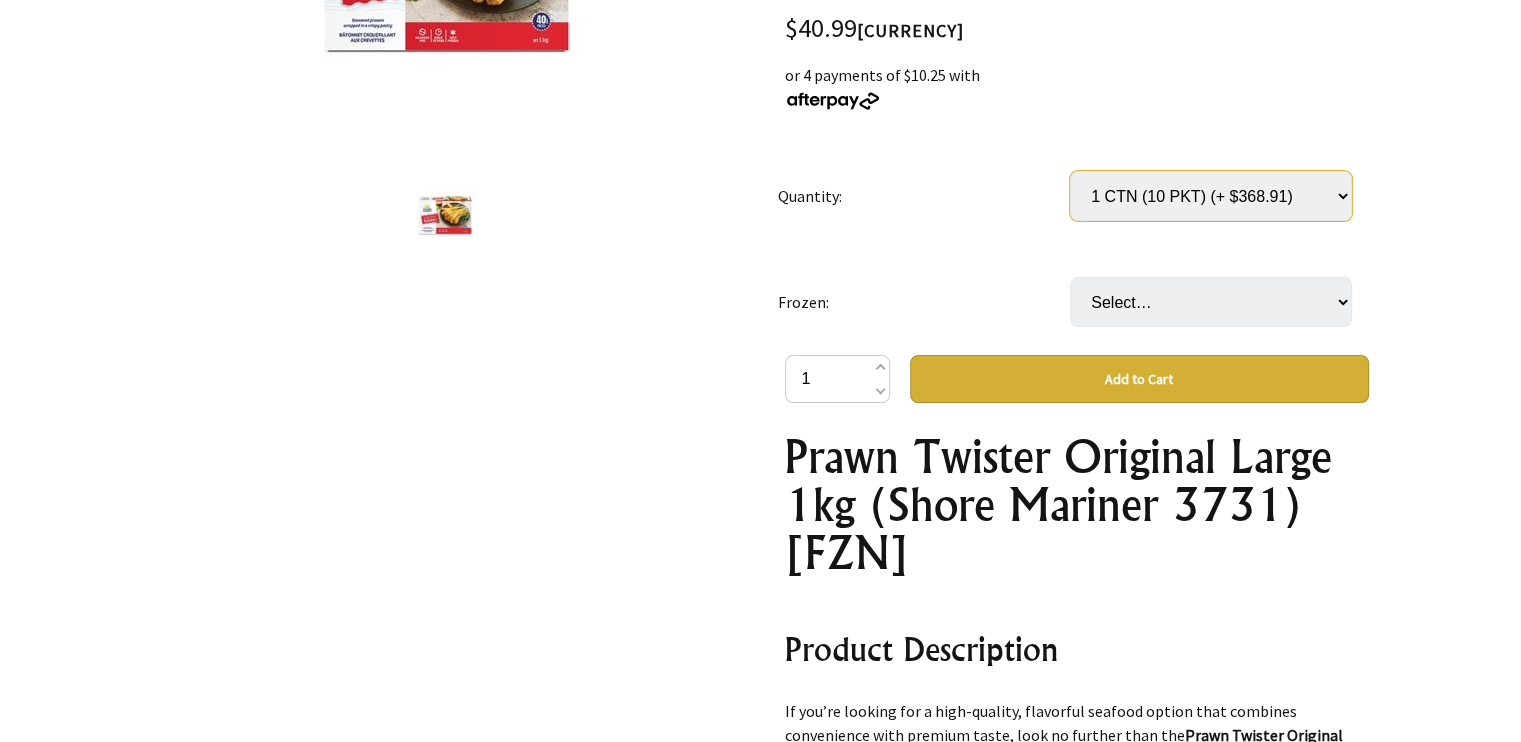 click on "Select…
1 PKT
1 CTN (10 PKT) (+ $[PRICE])" at bounding box center [1211, 196] 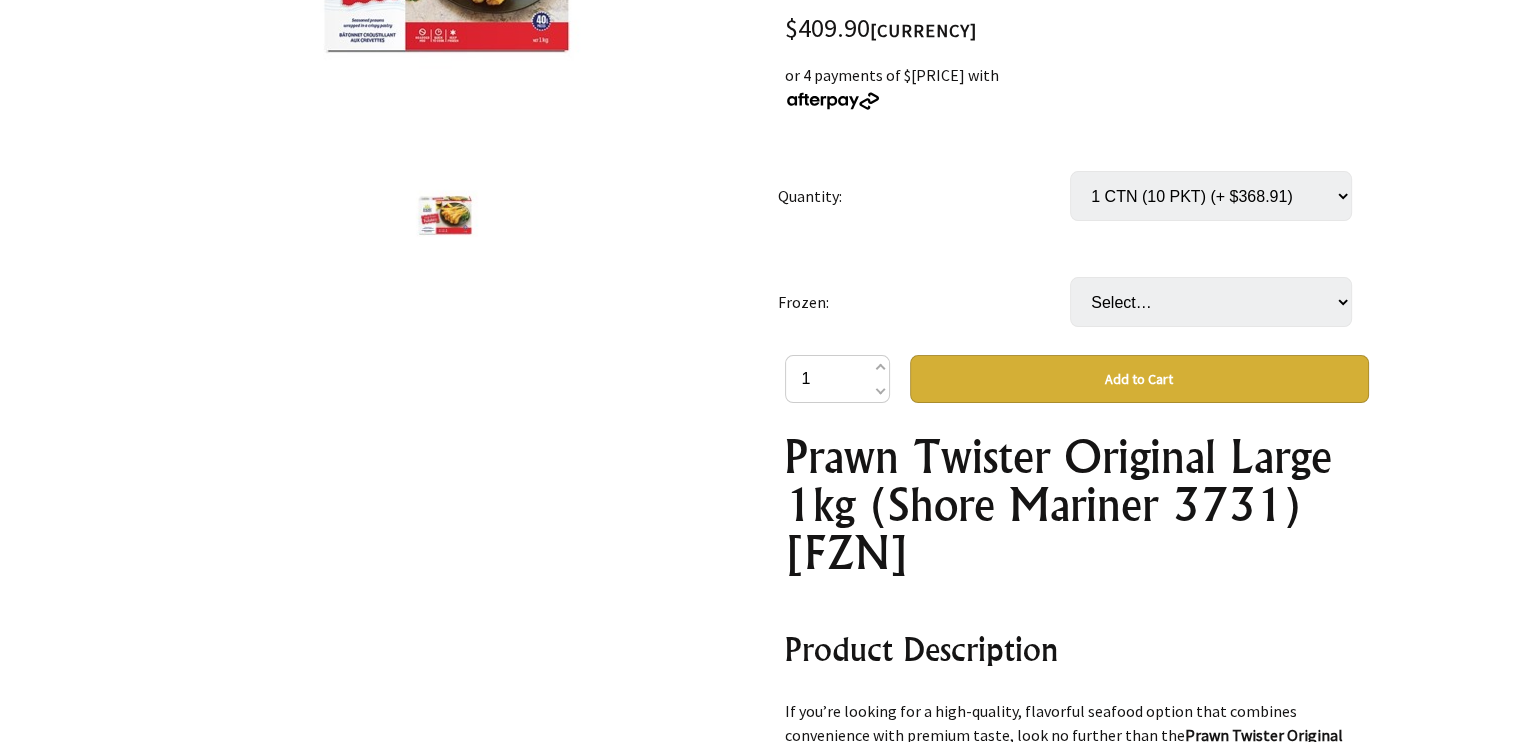 click at bounding box center [760, 494] 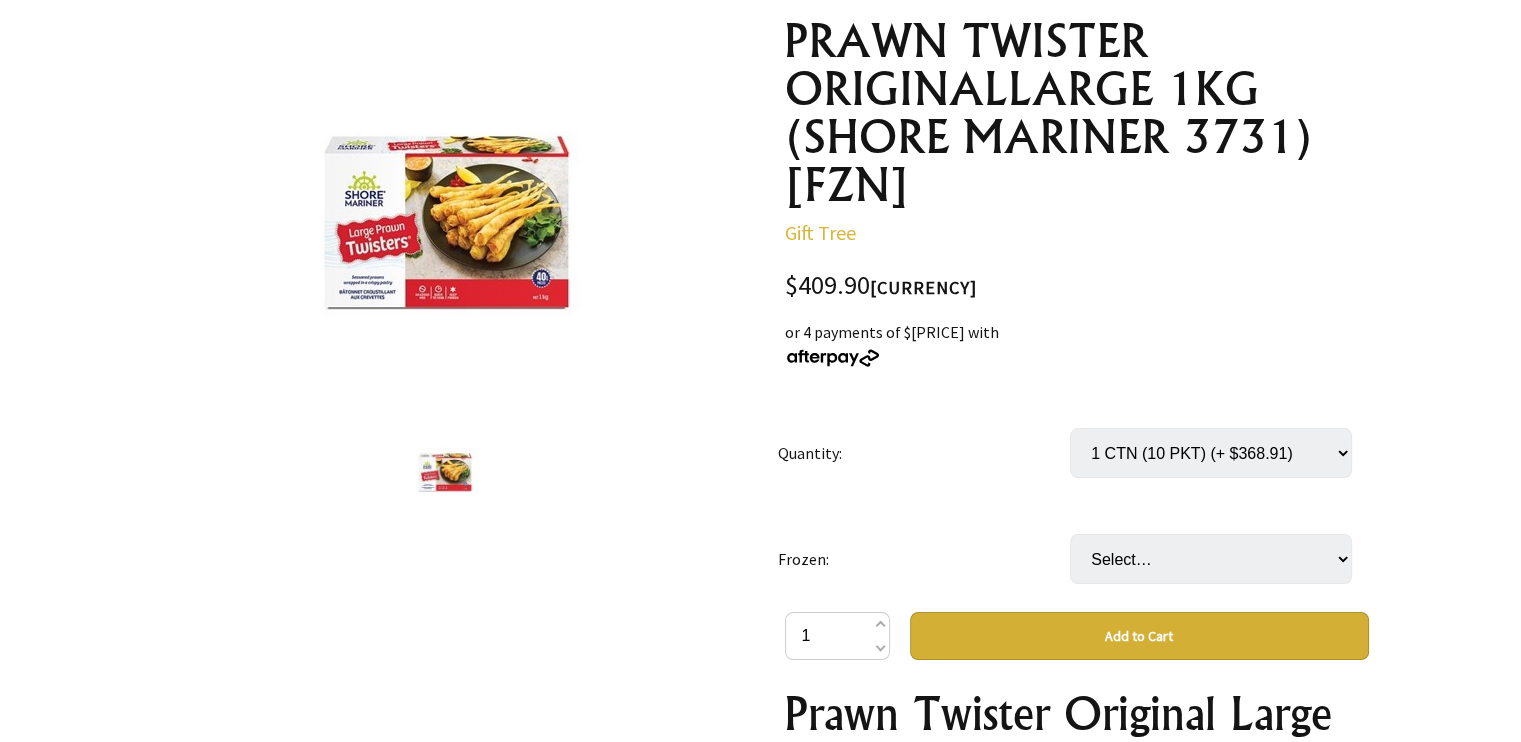 scroll, scrollTop: 400, scrollLeft: 0, axis: vertical 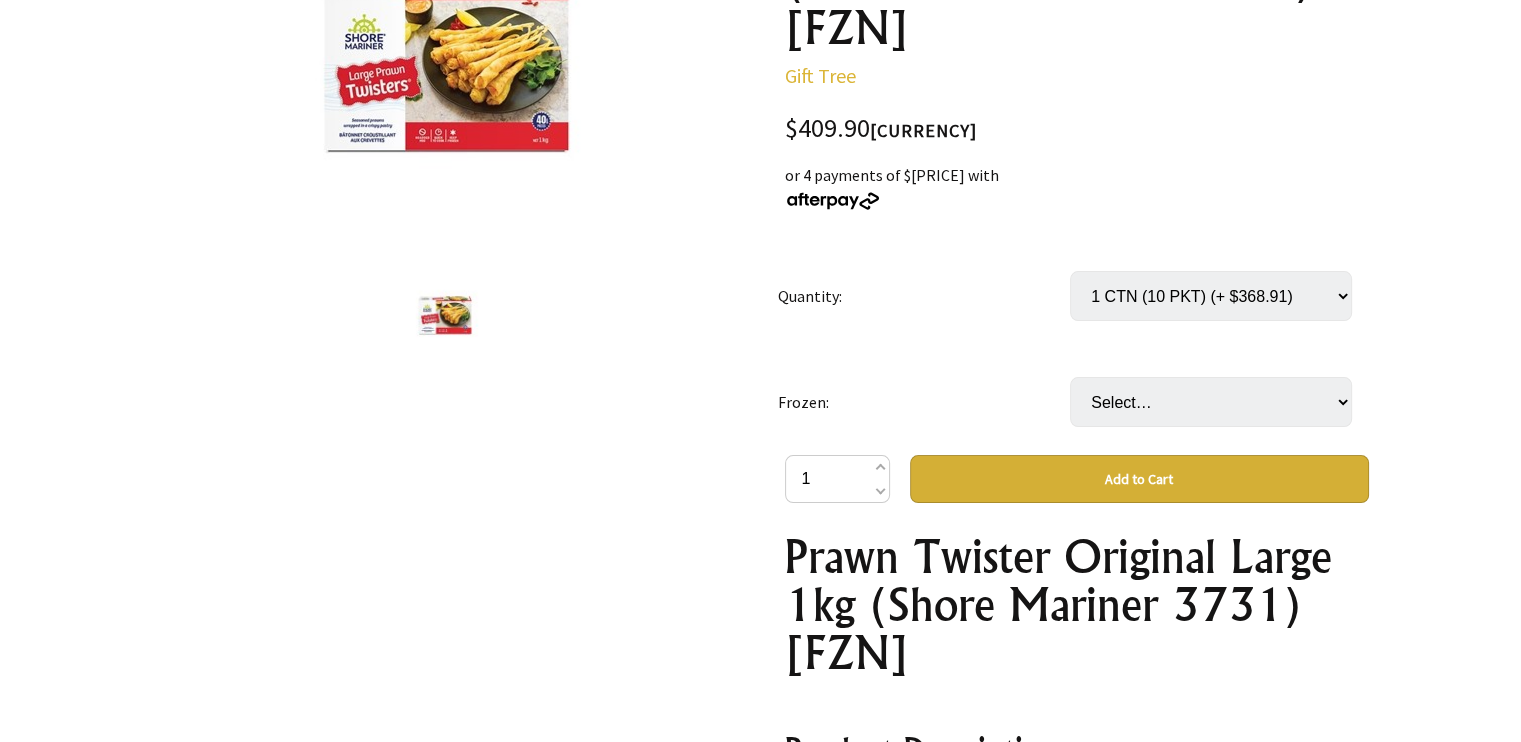 click on "PRAWN TWISTER ORIGINALLARGE 1KG (SHORE MARINER 3731) [FZN]
Gift Tree
$409.90  NZD
or 4 payments of $102.48 with
Quantity:
Select…
1 PKT
1 CTN (10 PKT) (+ $368.91)
Frozen:
Select…
Only available in Christchurch
1
Add to Cart" at bounding box center (1077, 594) 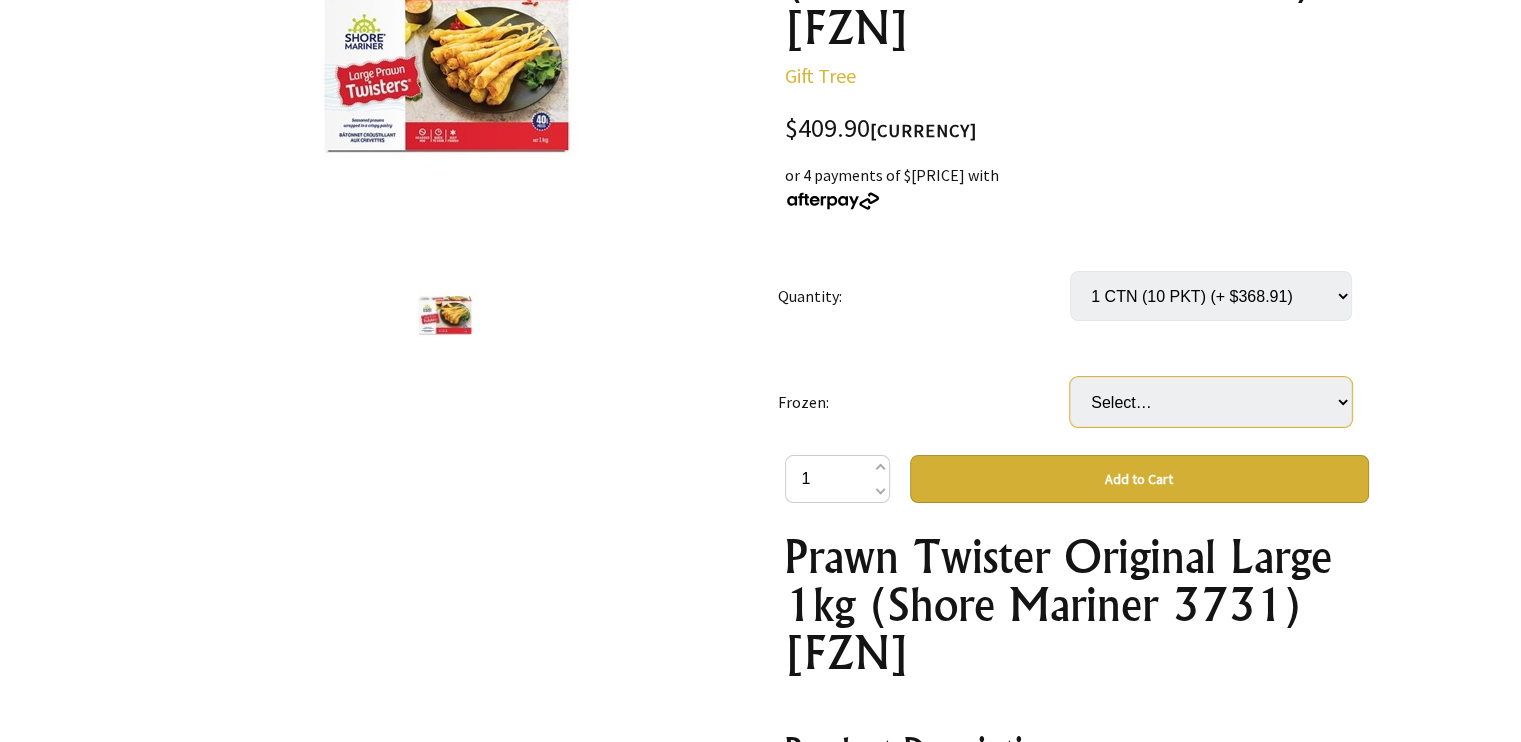 click on "Select…
Only available in [CITY]" at bounding box center (1211, 402) 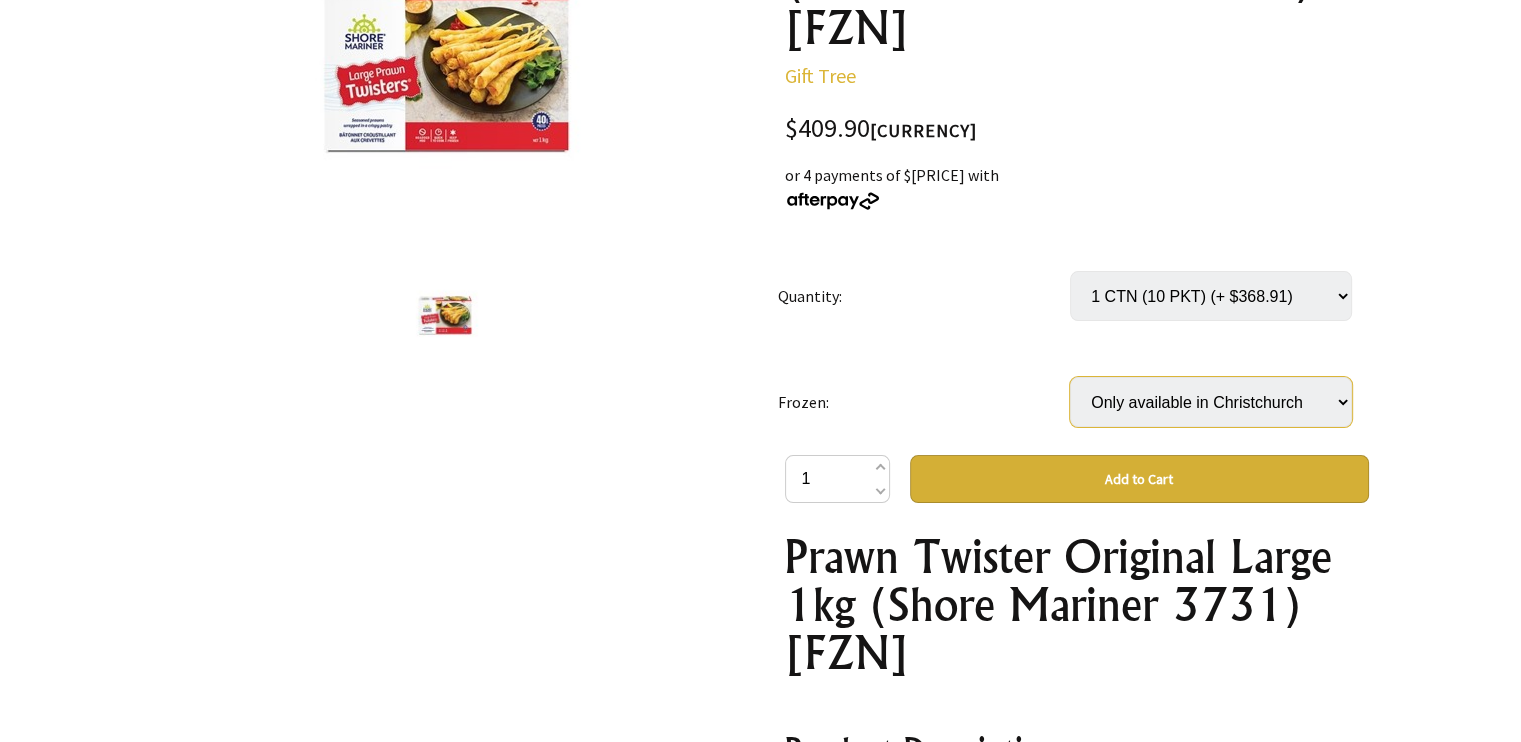 click on "Select…
Only available in [CITY]" at bounding box center (1211, 402) 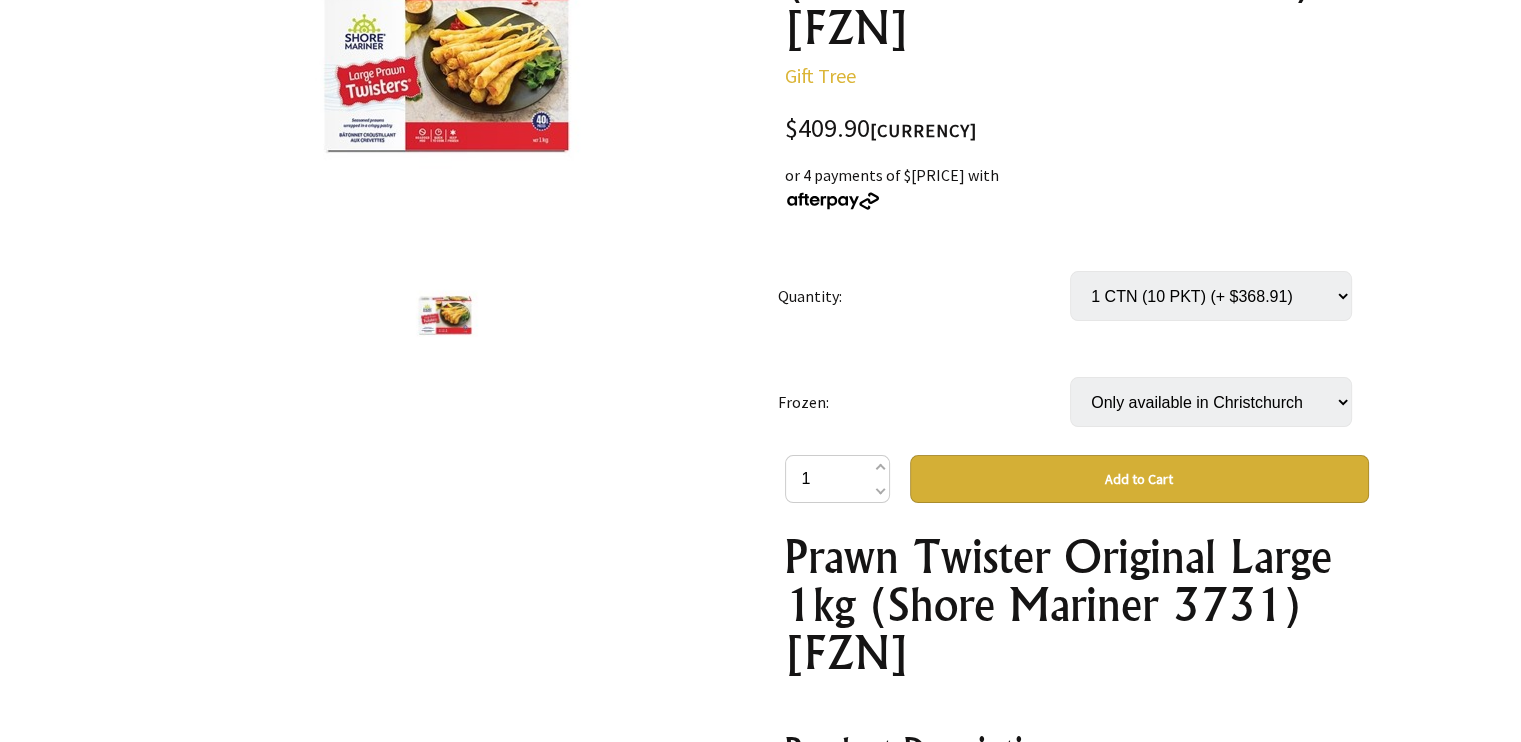 click at bounding box center (760, 594) 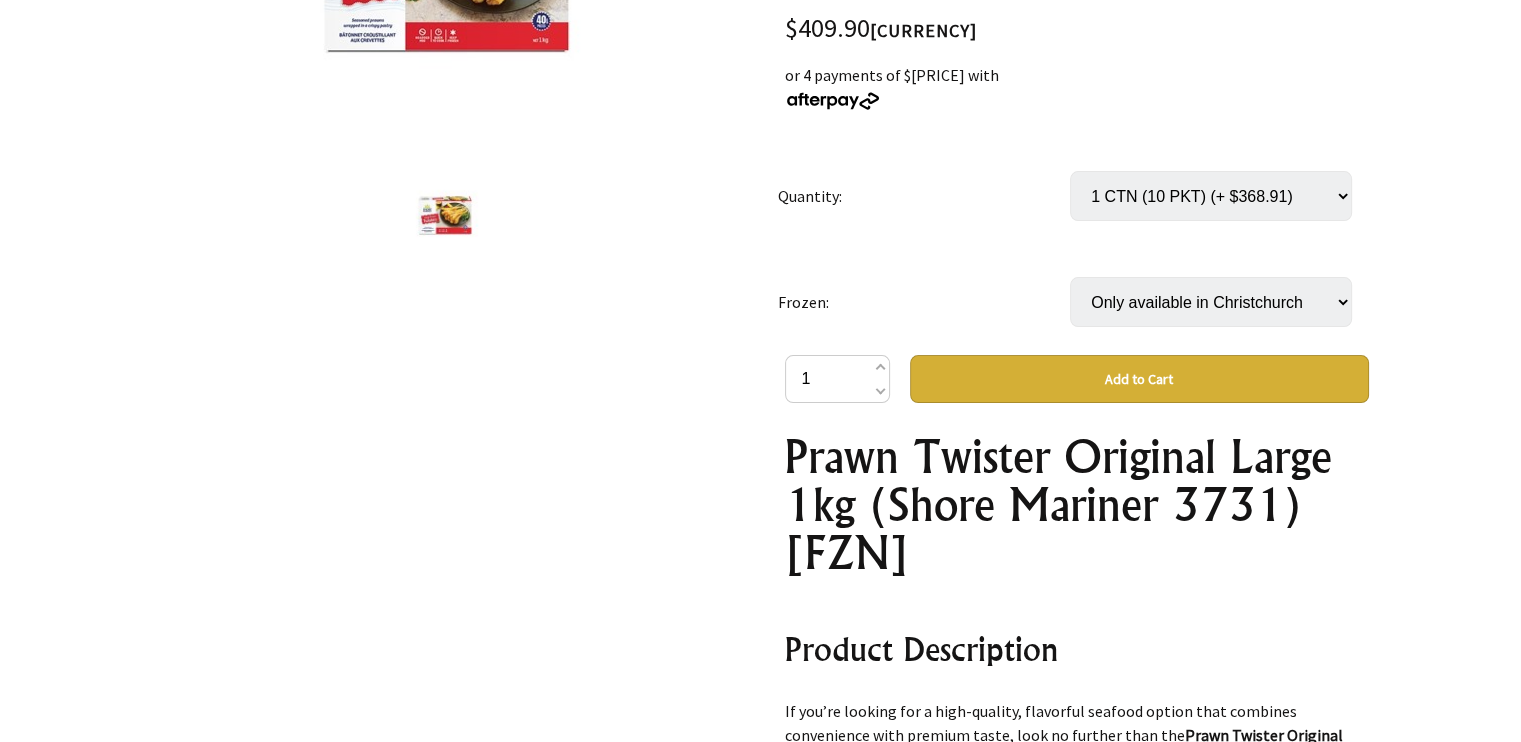 click at bounding box center (760, 494) 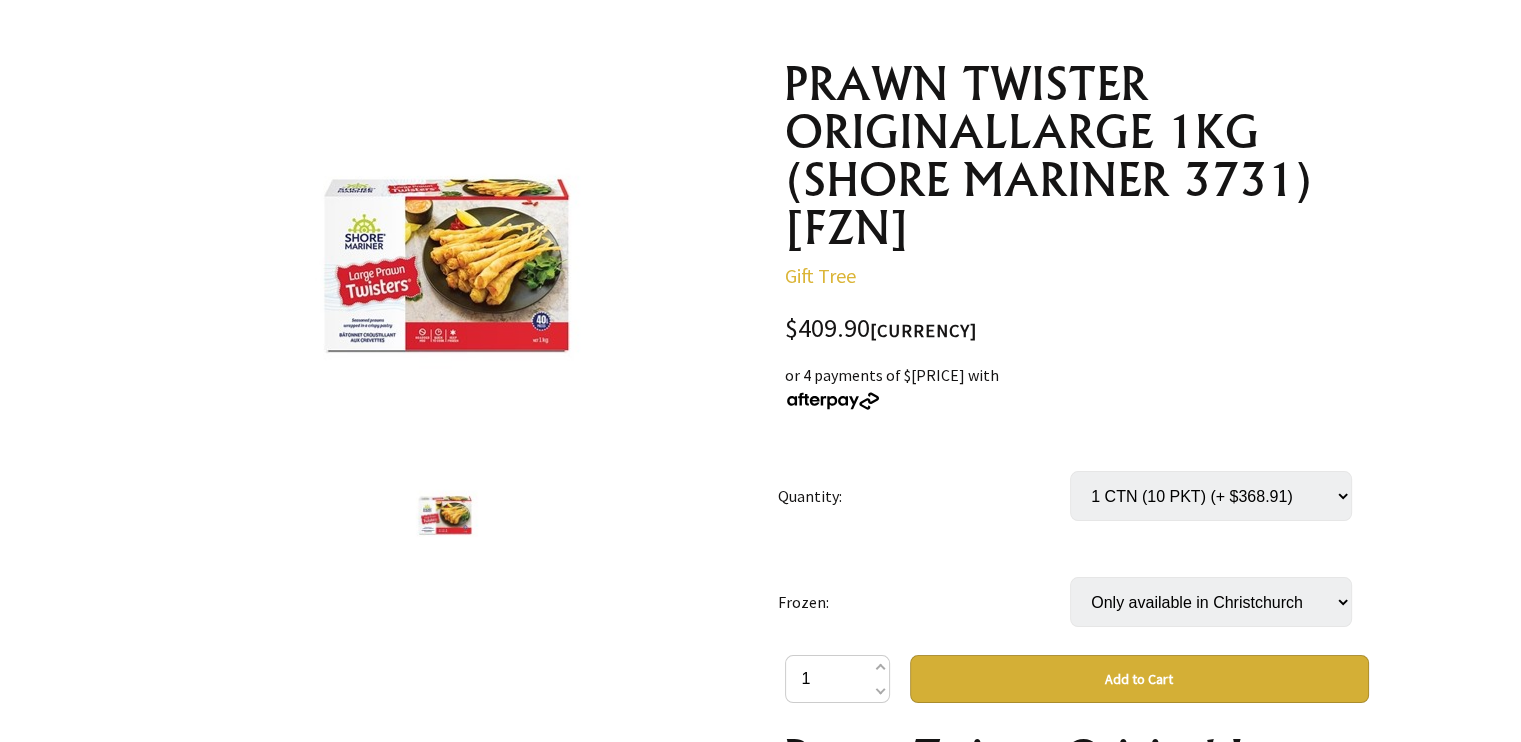 scroll, scrollTop: 200, scrollLeft: 0, axis: vertical 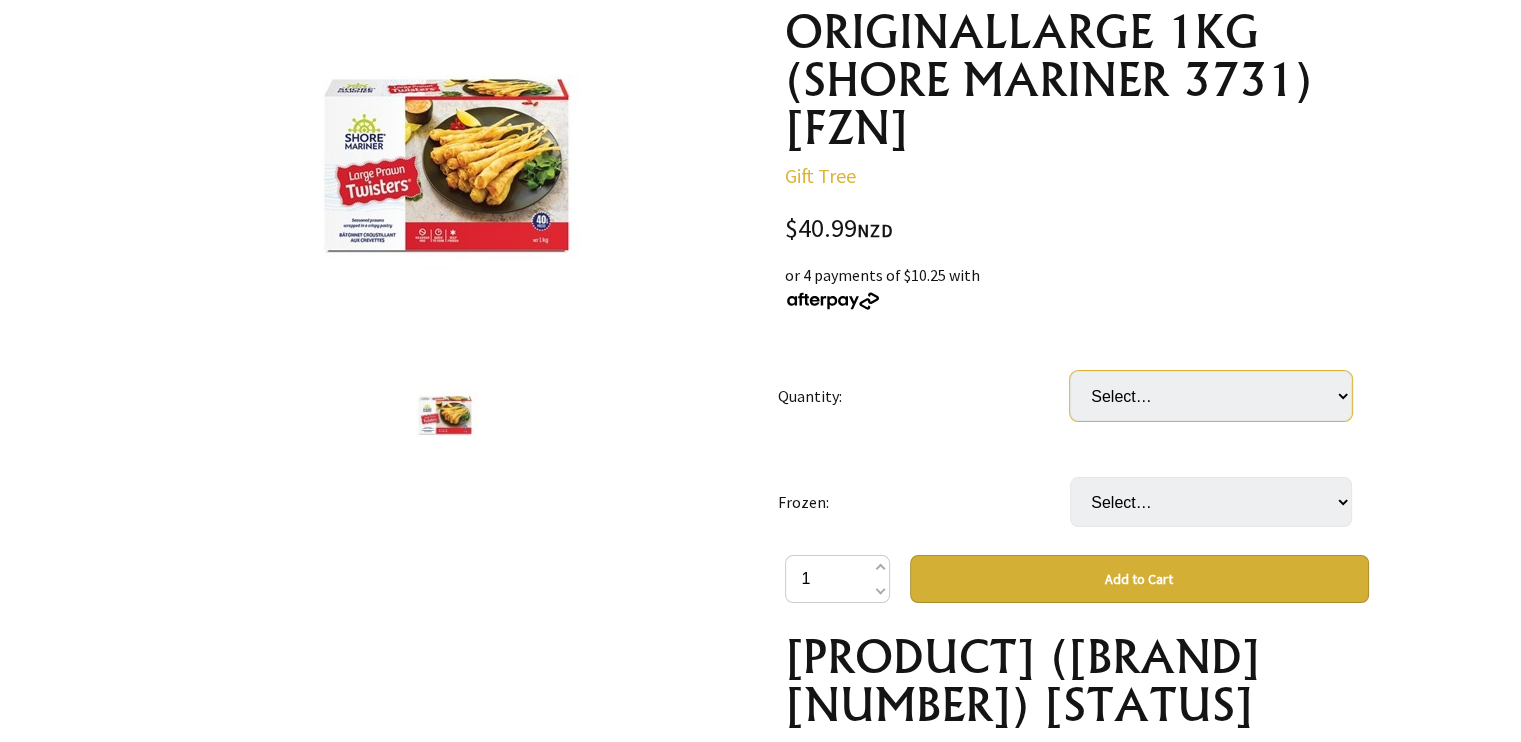click on "Select…
[NUMBER] PKT
[NUMBER] CTN ([PRICE])" at bounding box center [1211, 396] 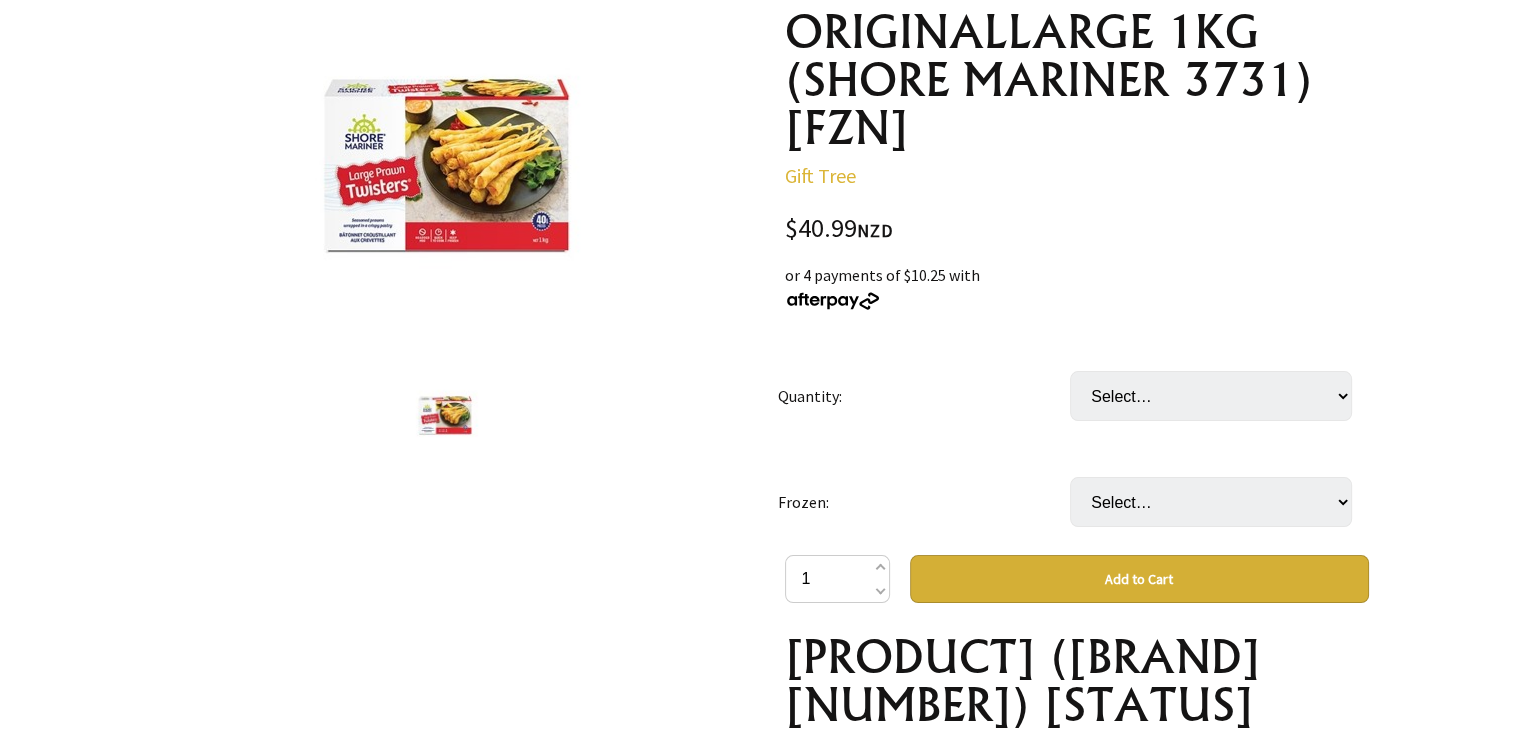 click at bounding box center (760, 694) 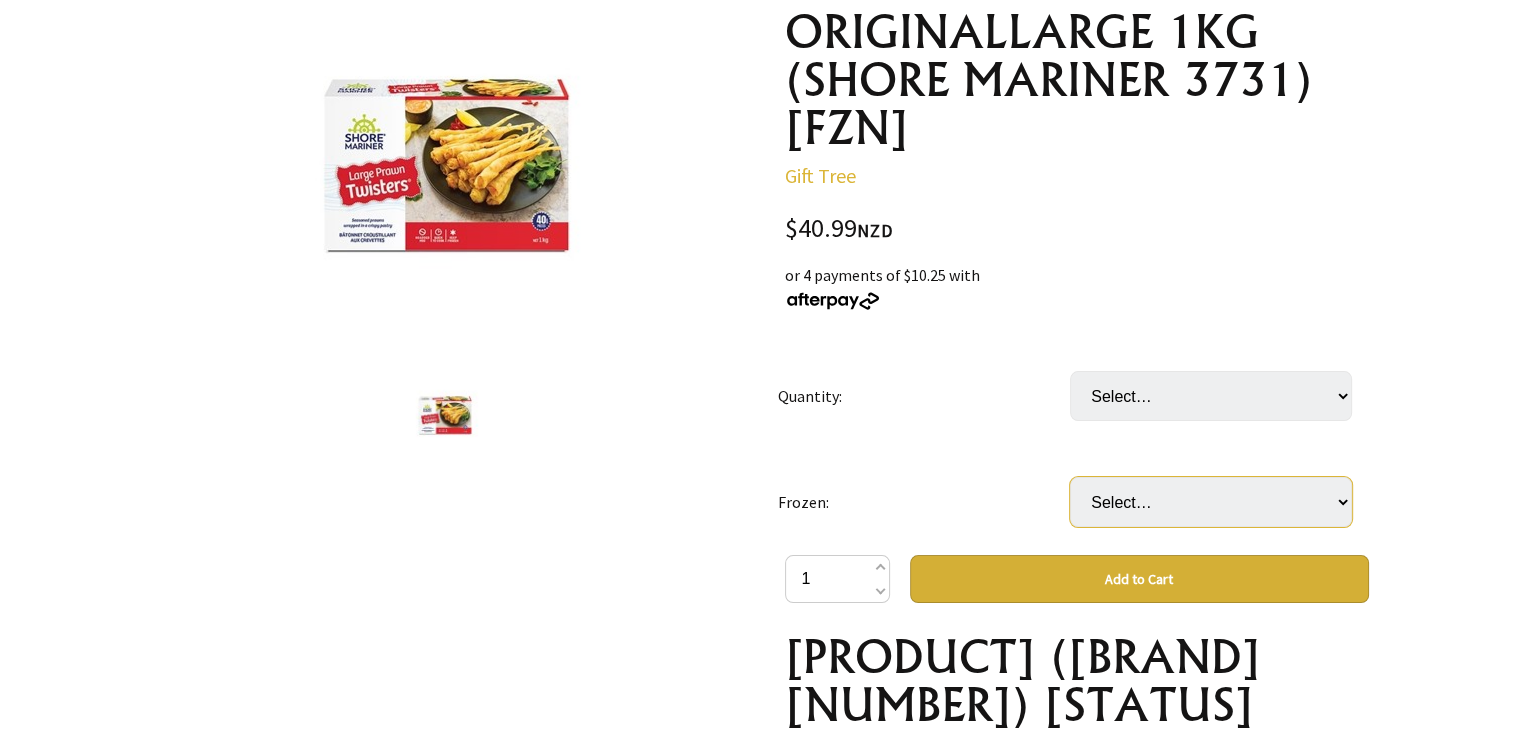 click on "Select…
Only available in [CITY]" at bounding box center (1211, 502) 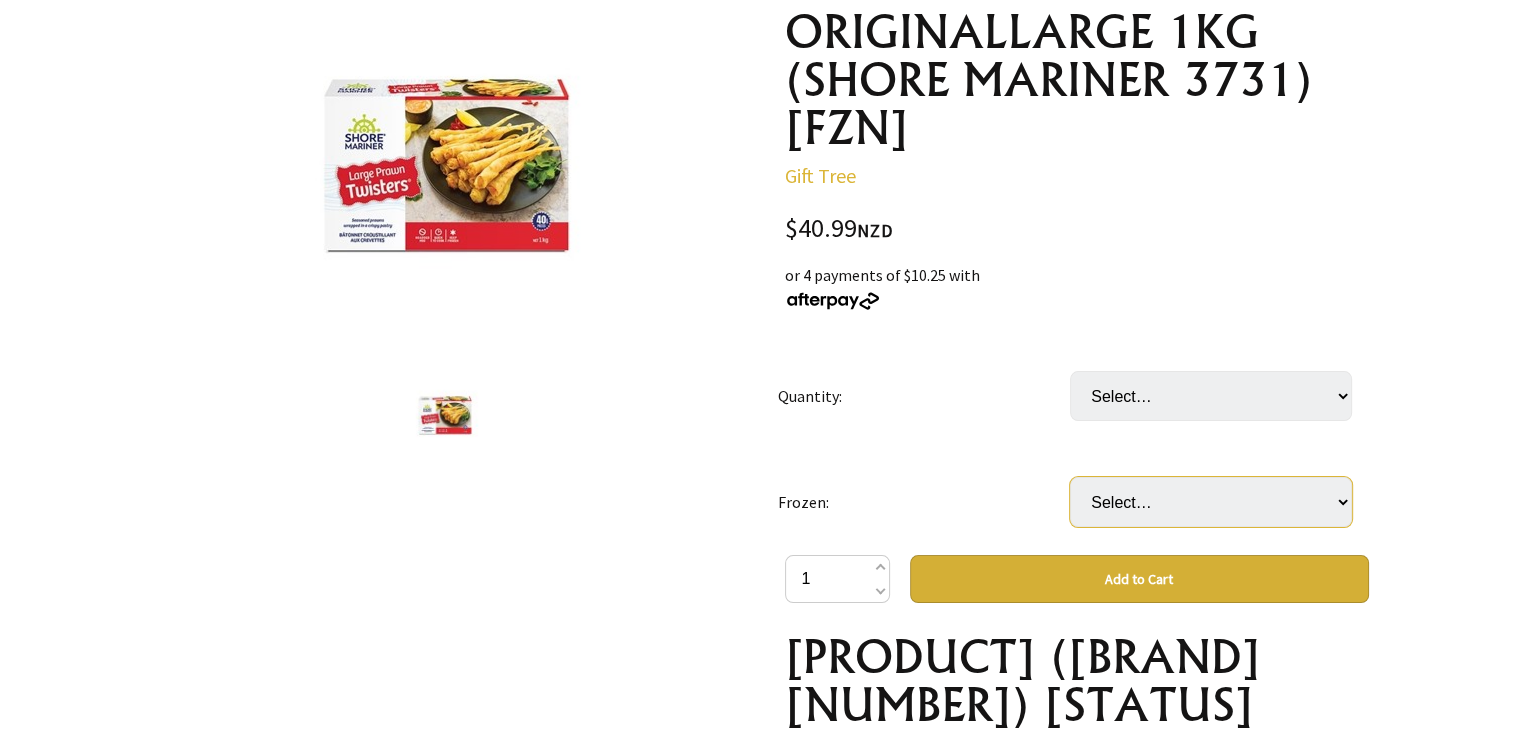 select on "Only available in [CITY]" 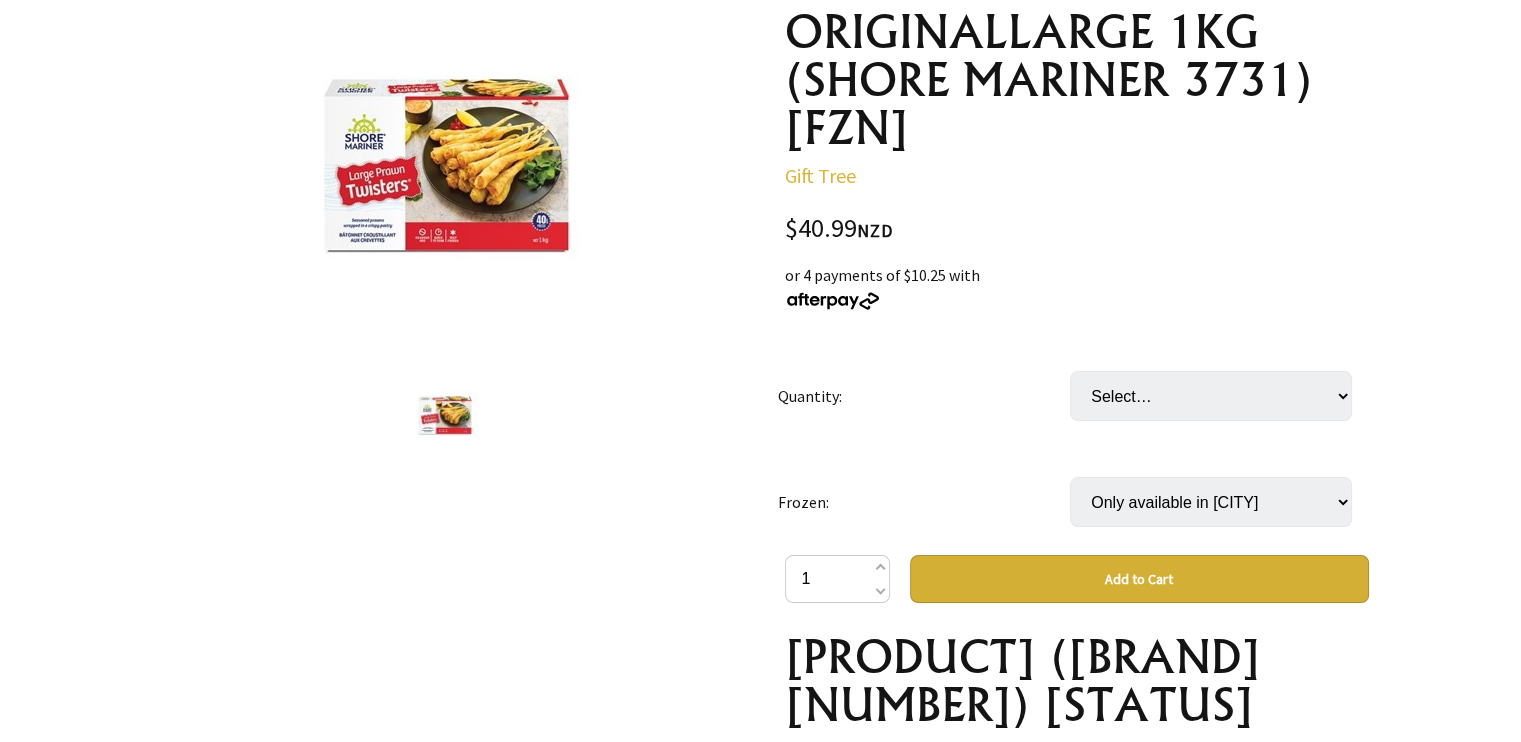 drag, startPoint x: 1444, startPoint y: 458, endPoint x: 1432, endPoint y: 452, distance: 13.416408 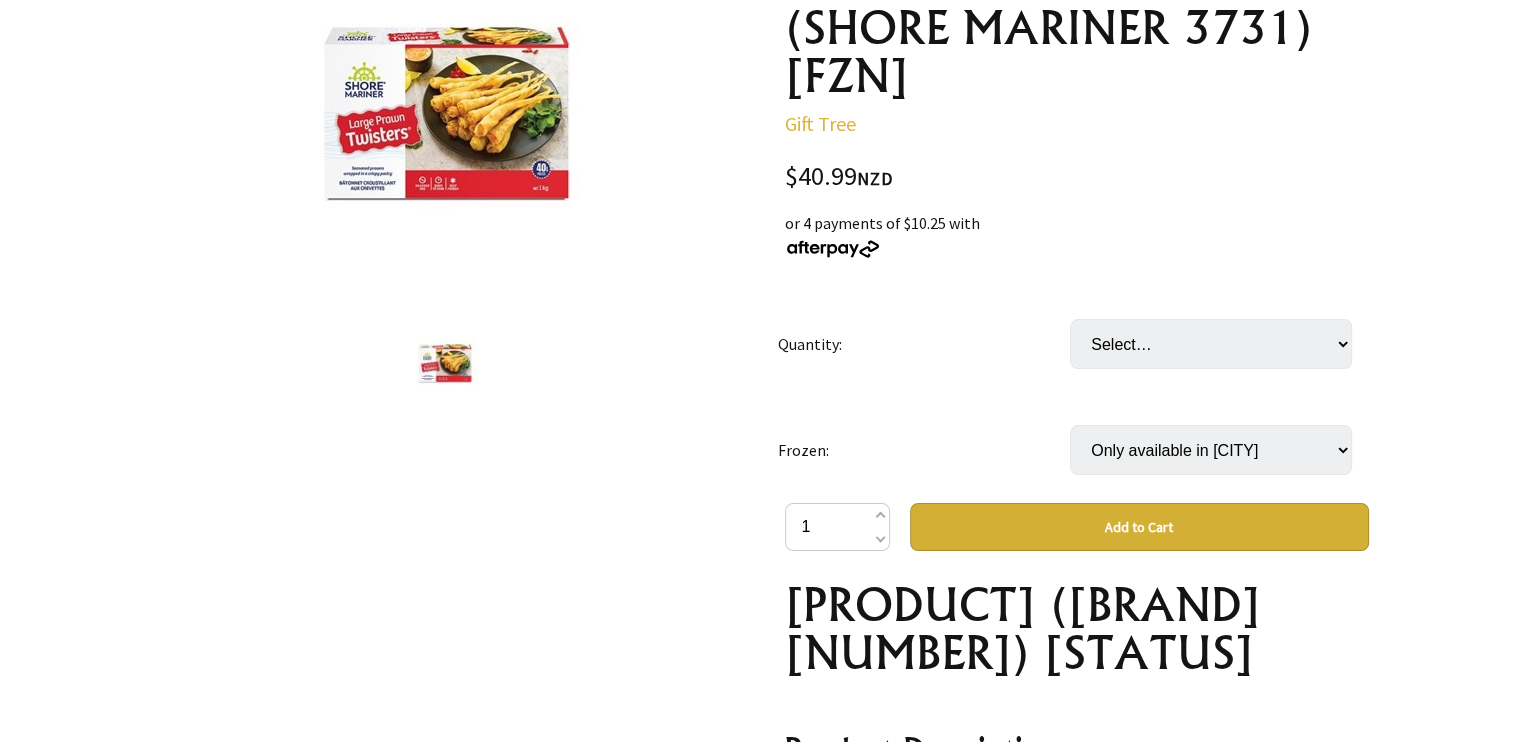scroll, scrollTop: 400, scrollLeft: 0, axis: vertical 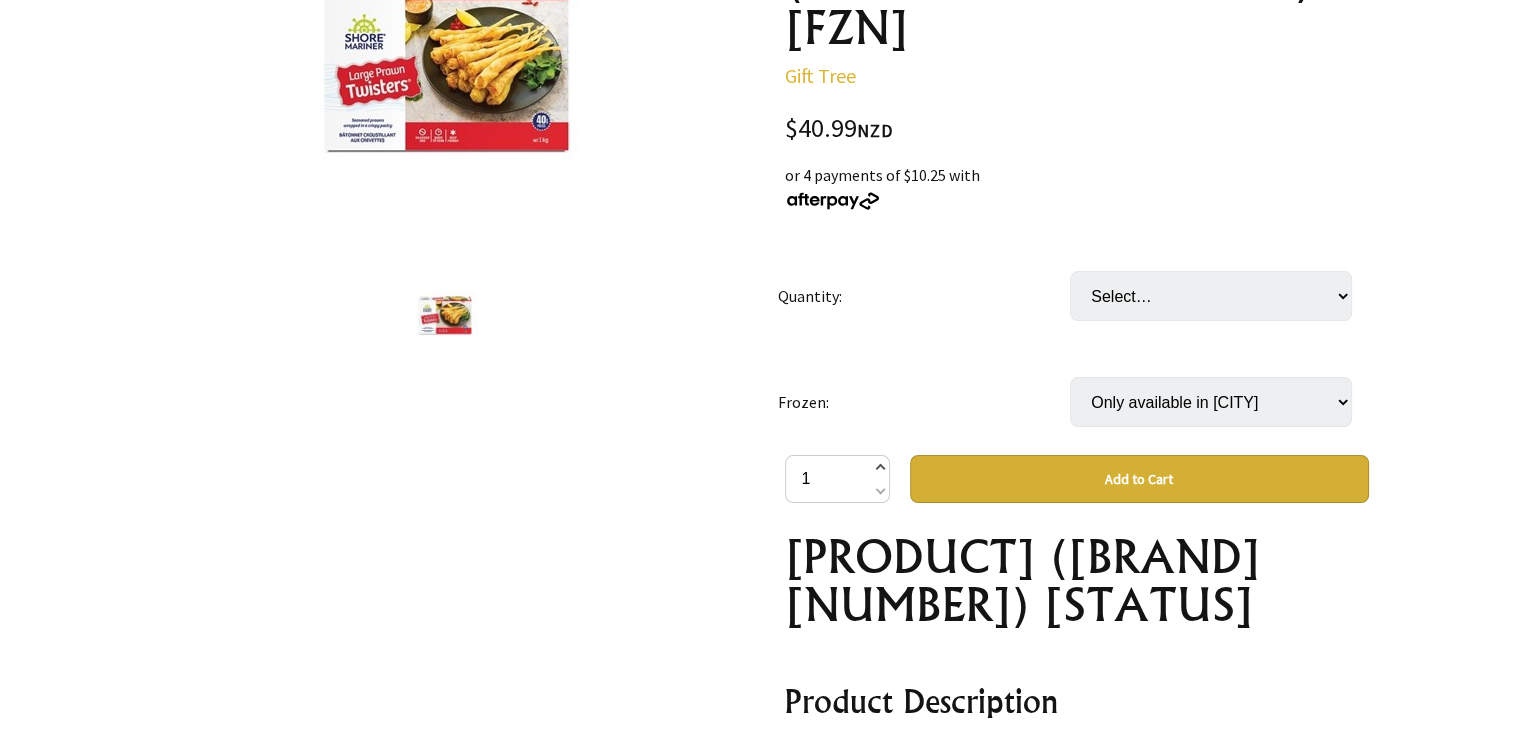 click at bounding box center [879, 469] 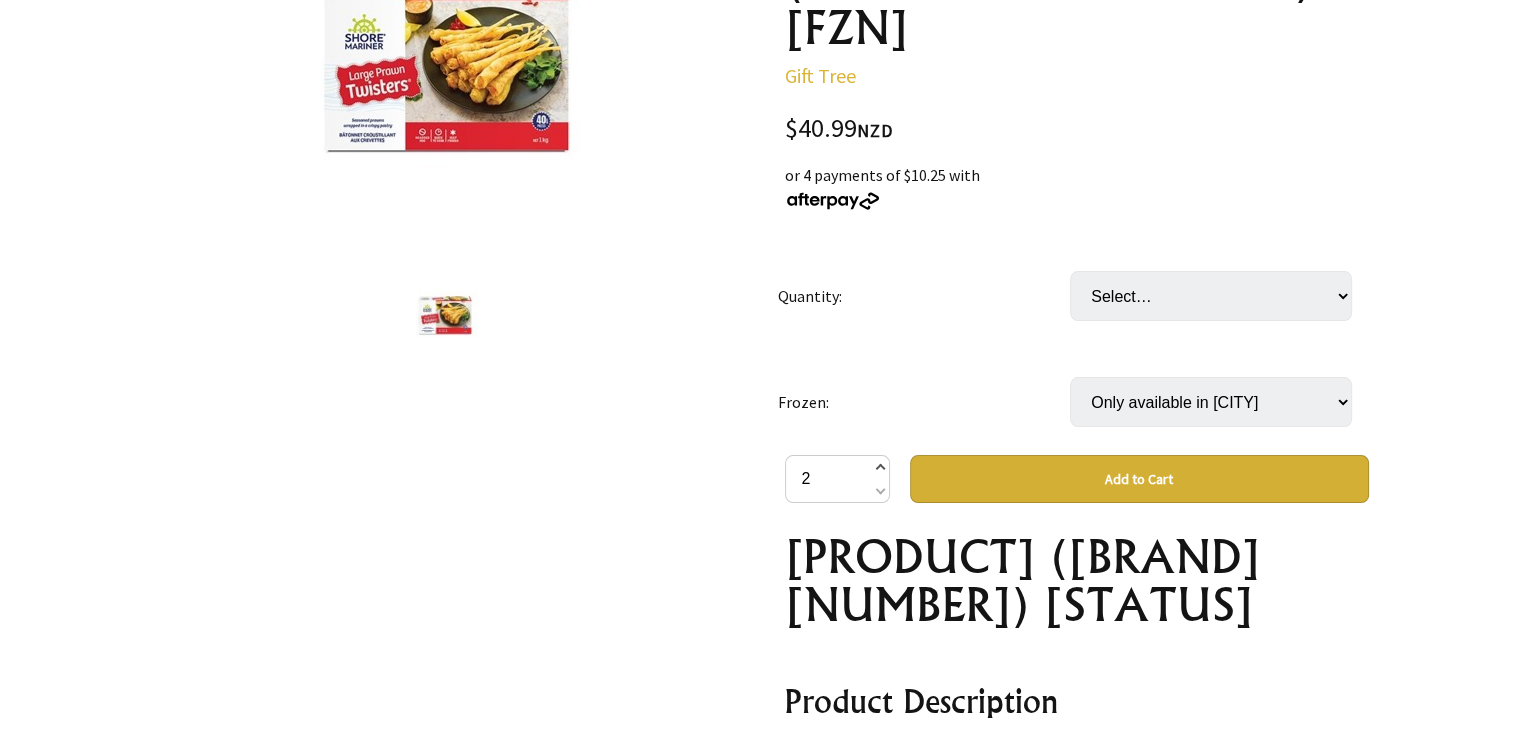 click at bounding box center (879, 469) 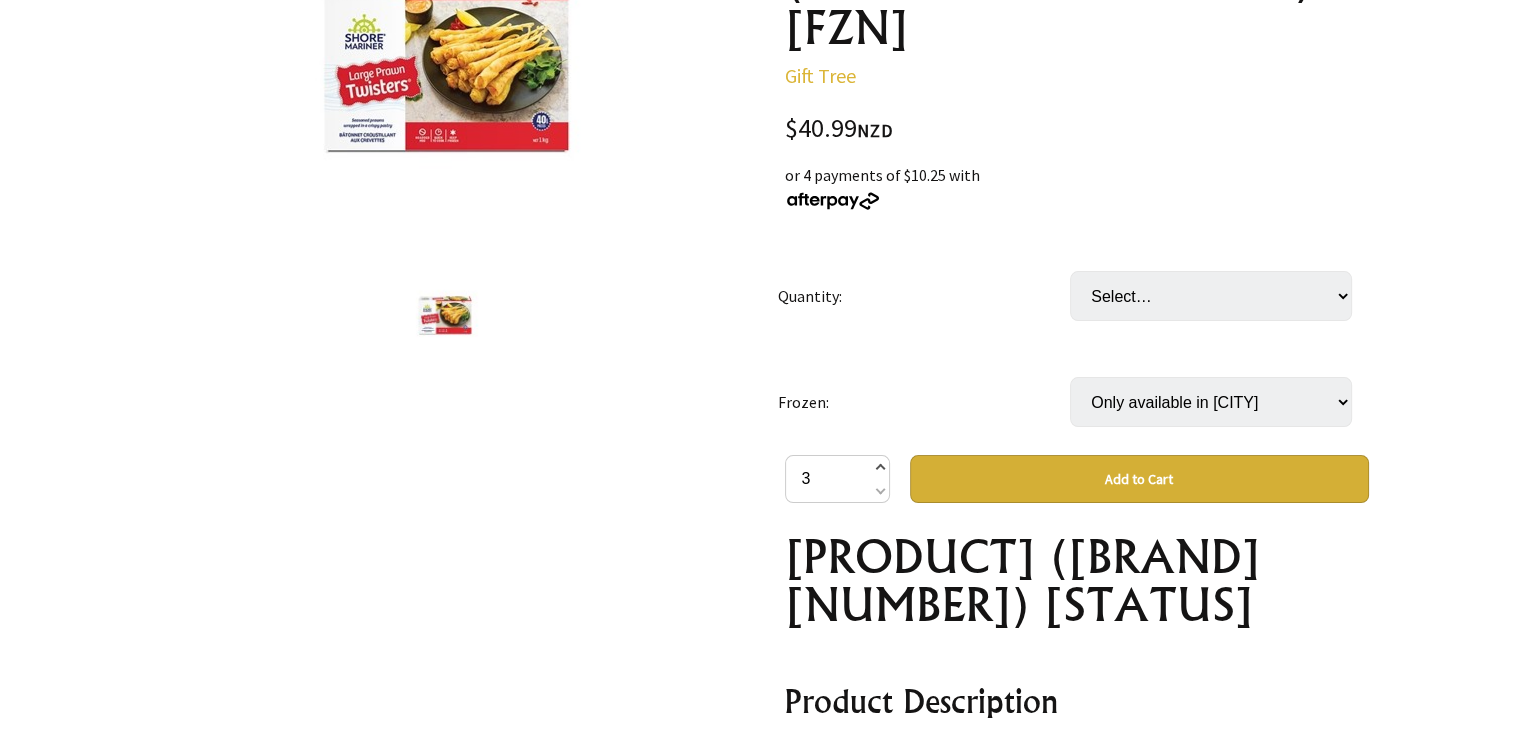 click at bounding box center (879, 469) 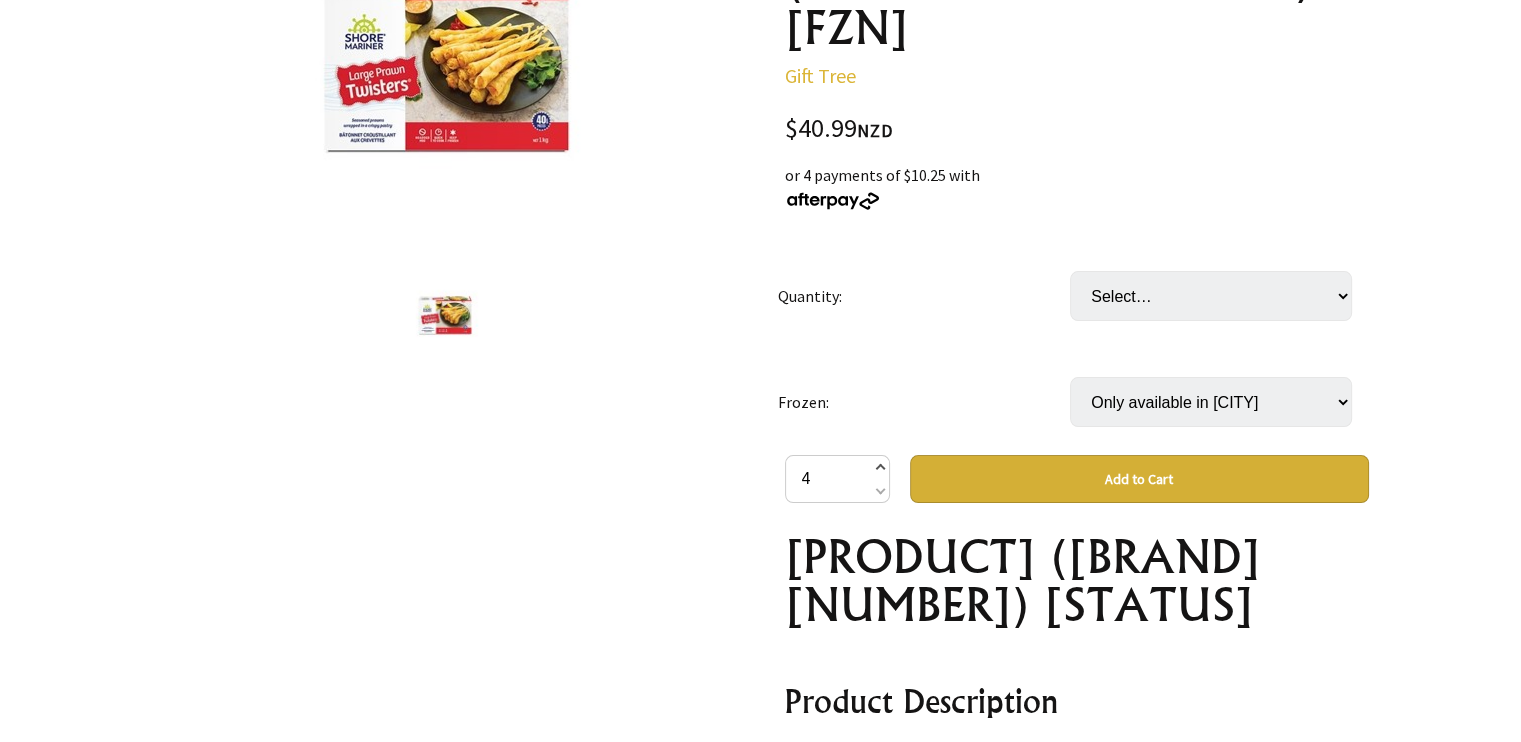 click at bounding box center (879, 469) 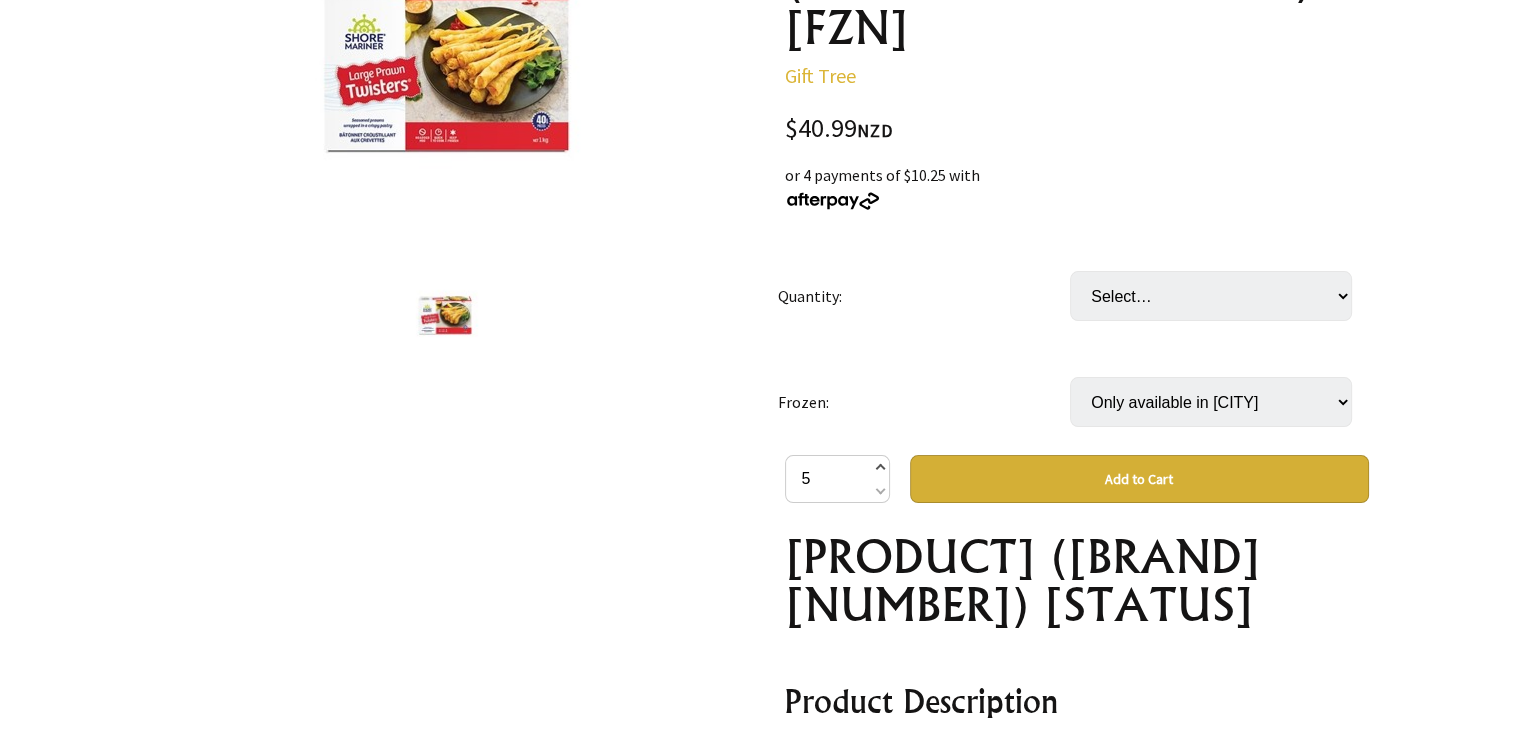 click at bounding box center [879, 469] 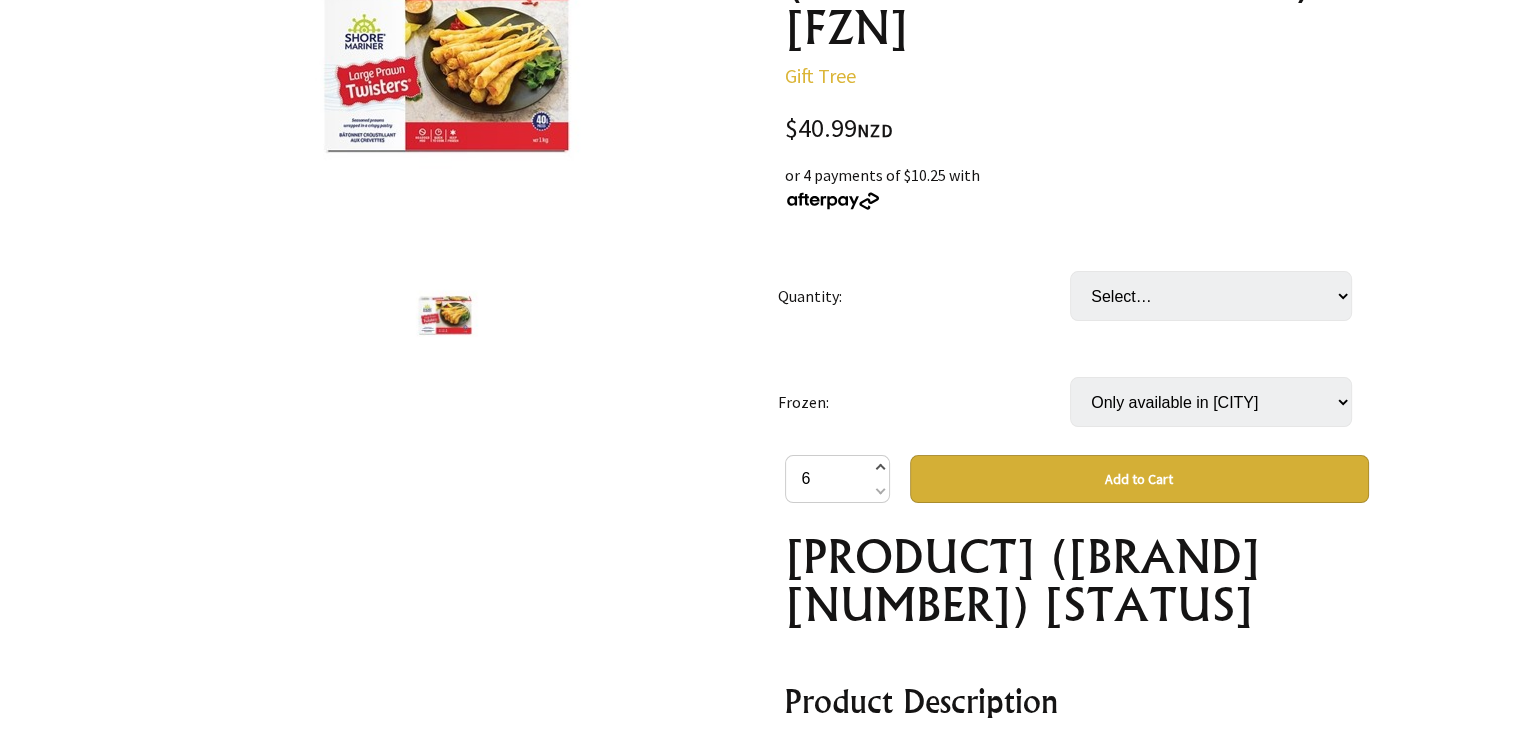 click at bounding box center [879, 469] 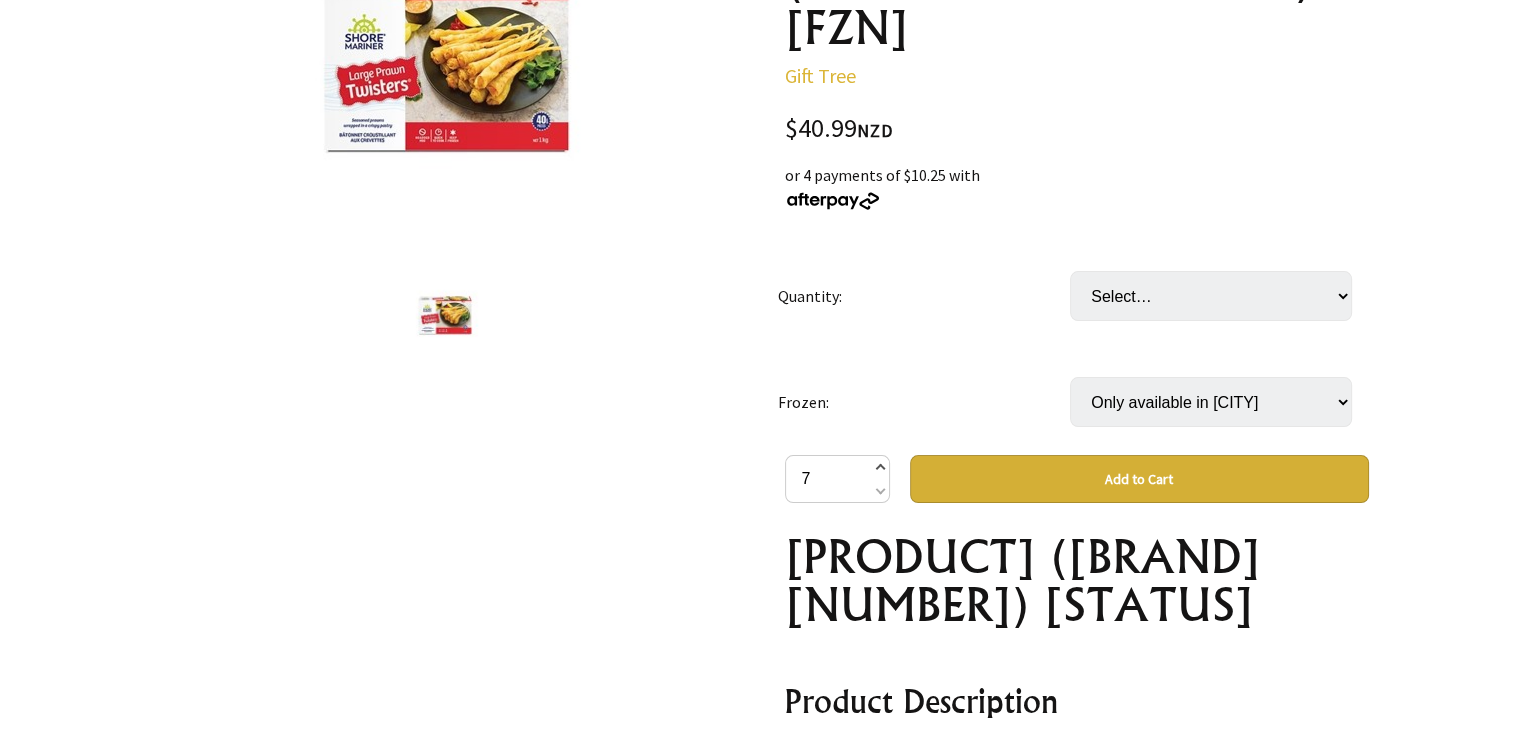 click at bounding box center [879, 469] 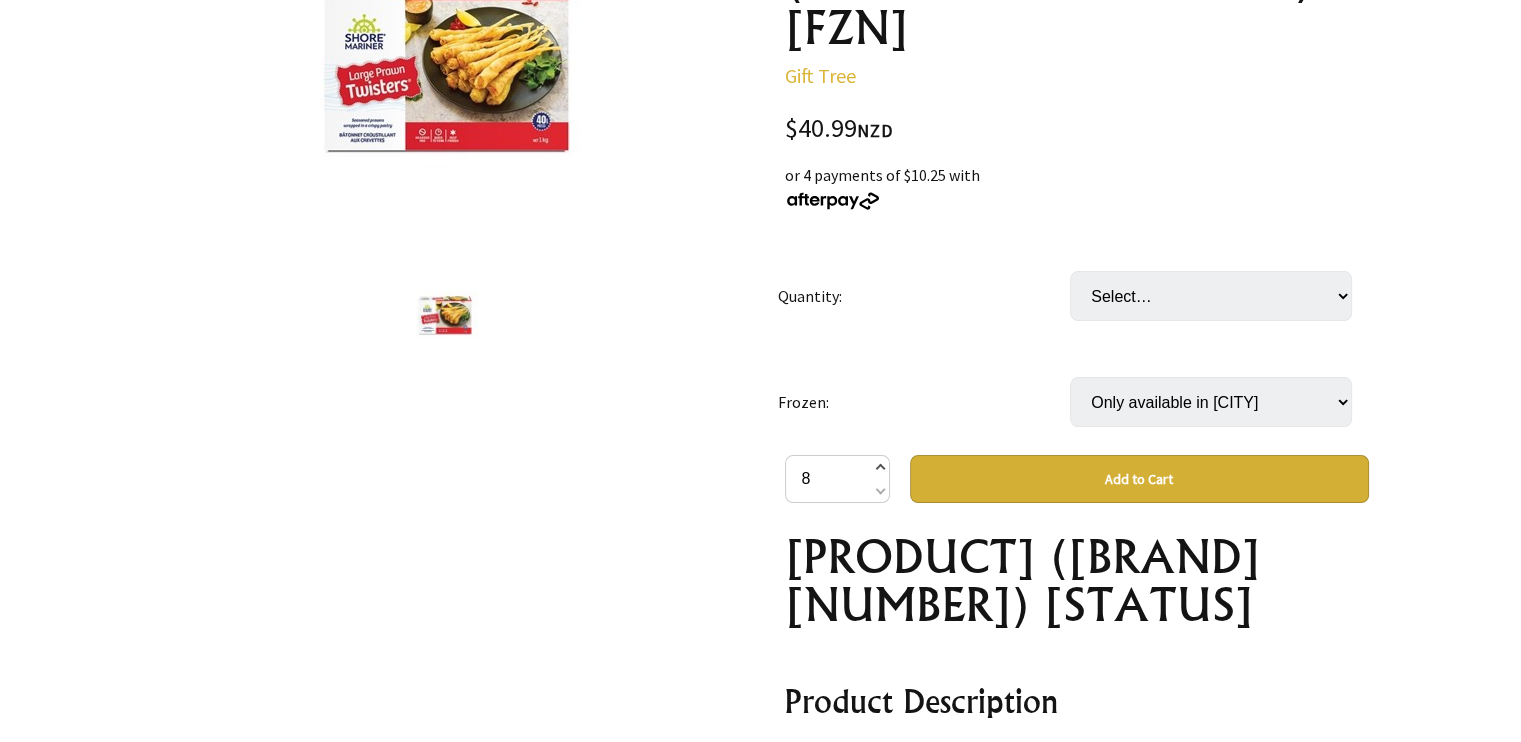 click at bounding box center (879, 469) 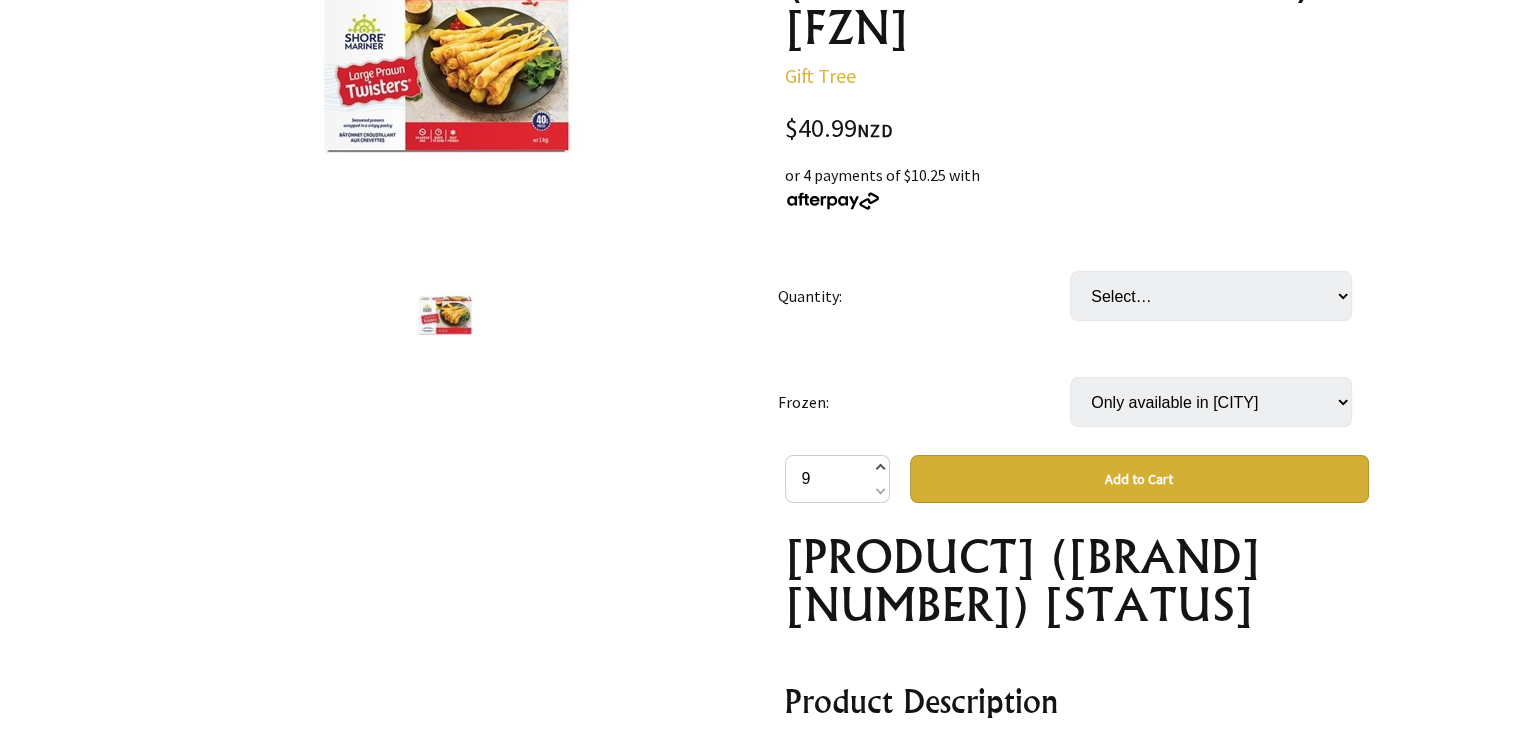 click at bounding box center [879, 469] 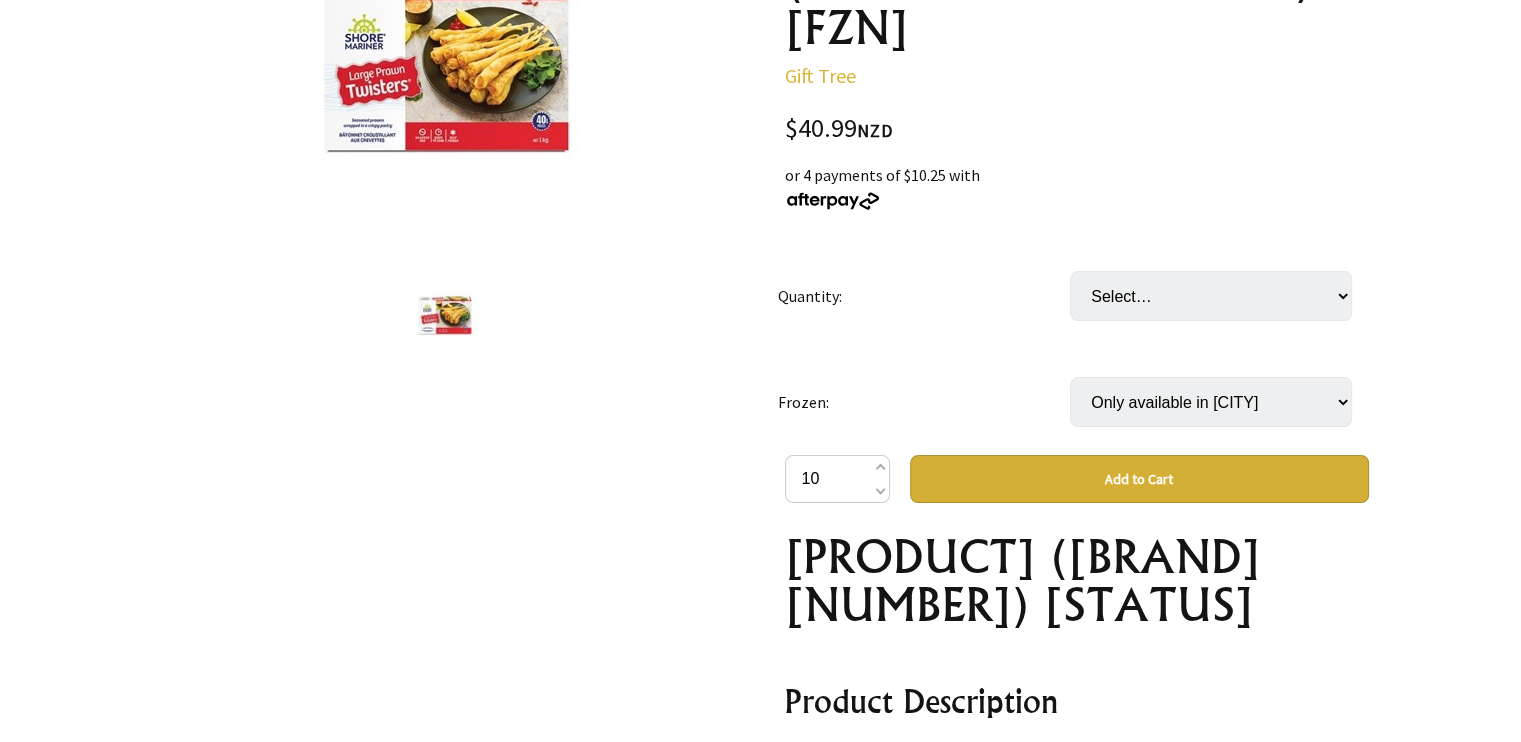 click on "Add to Cart" at bounding box center (1139, 479) 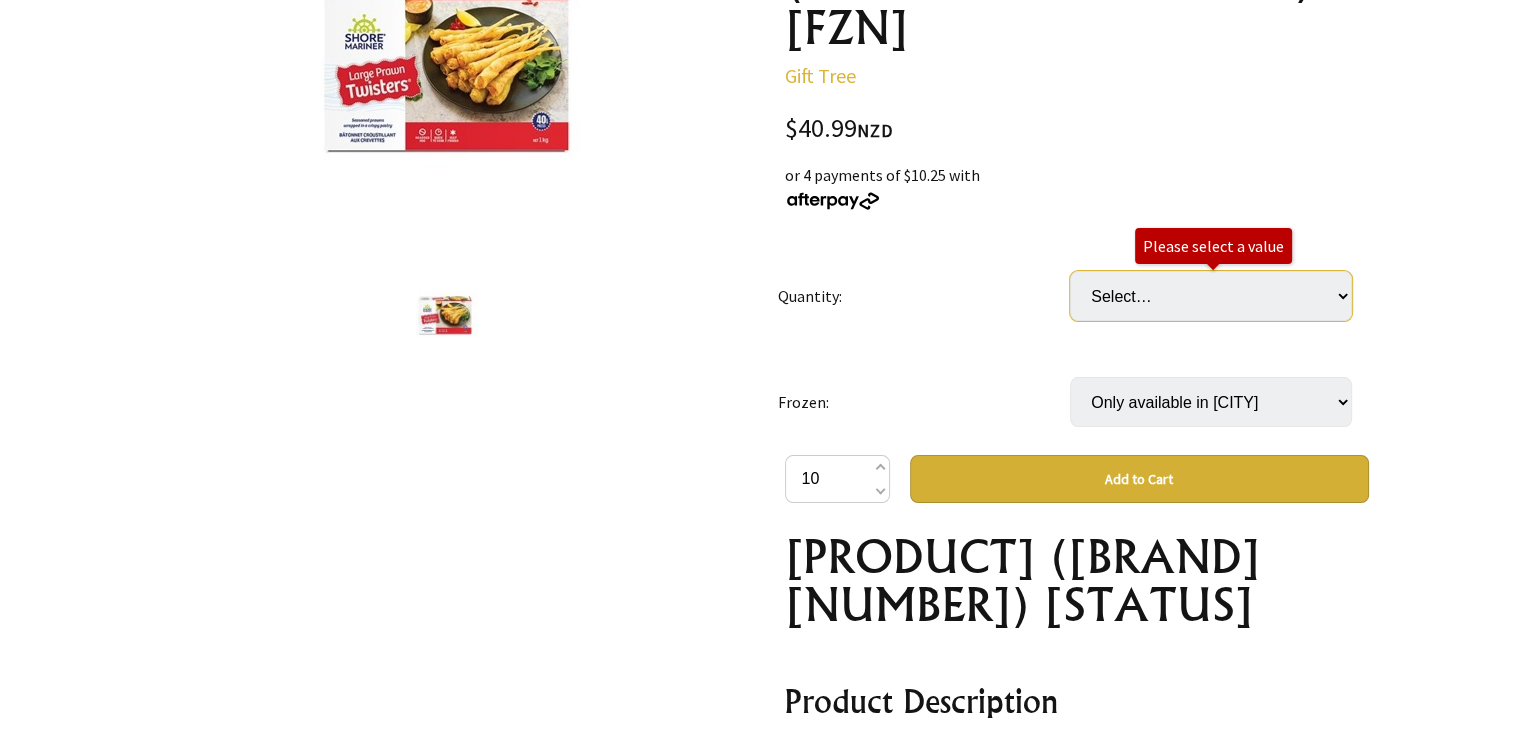 click on "Select…
1 PKT
1 CTN (10 PKT) (+ $[PRICE])" at bounding box center (1211, 296) 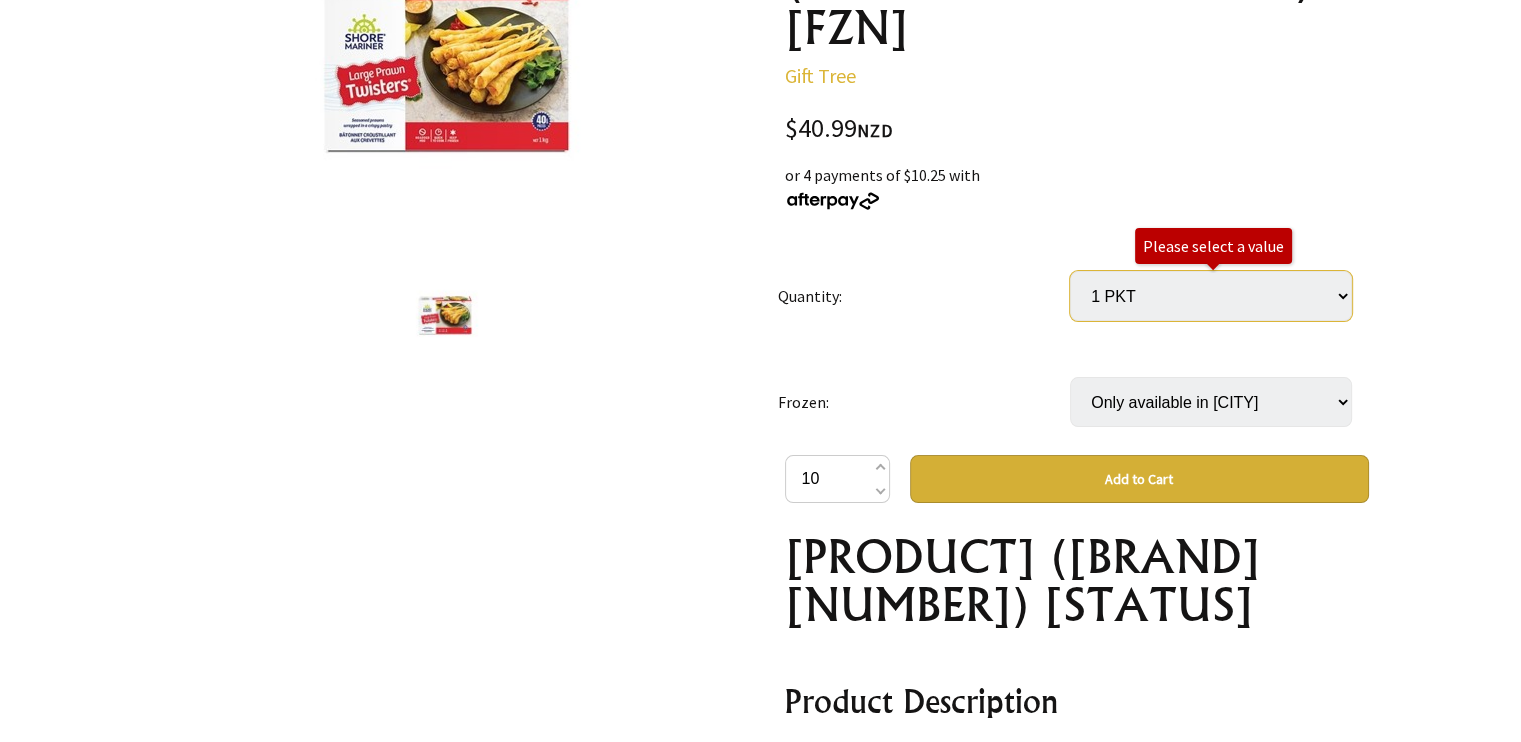 click on "Select…
1 PKT
1 CTN (10 PKT) (+ $[PRICE])" at bounding box center (1211, 296) 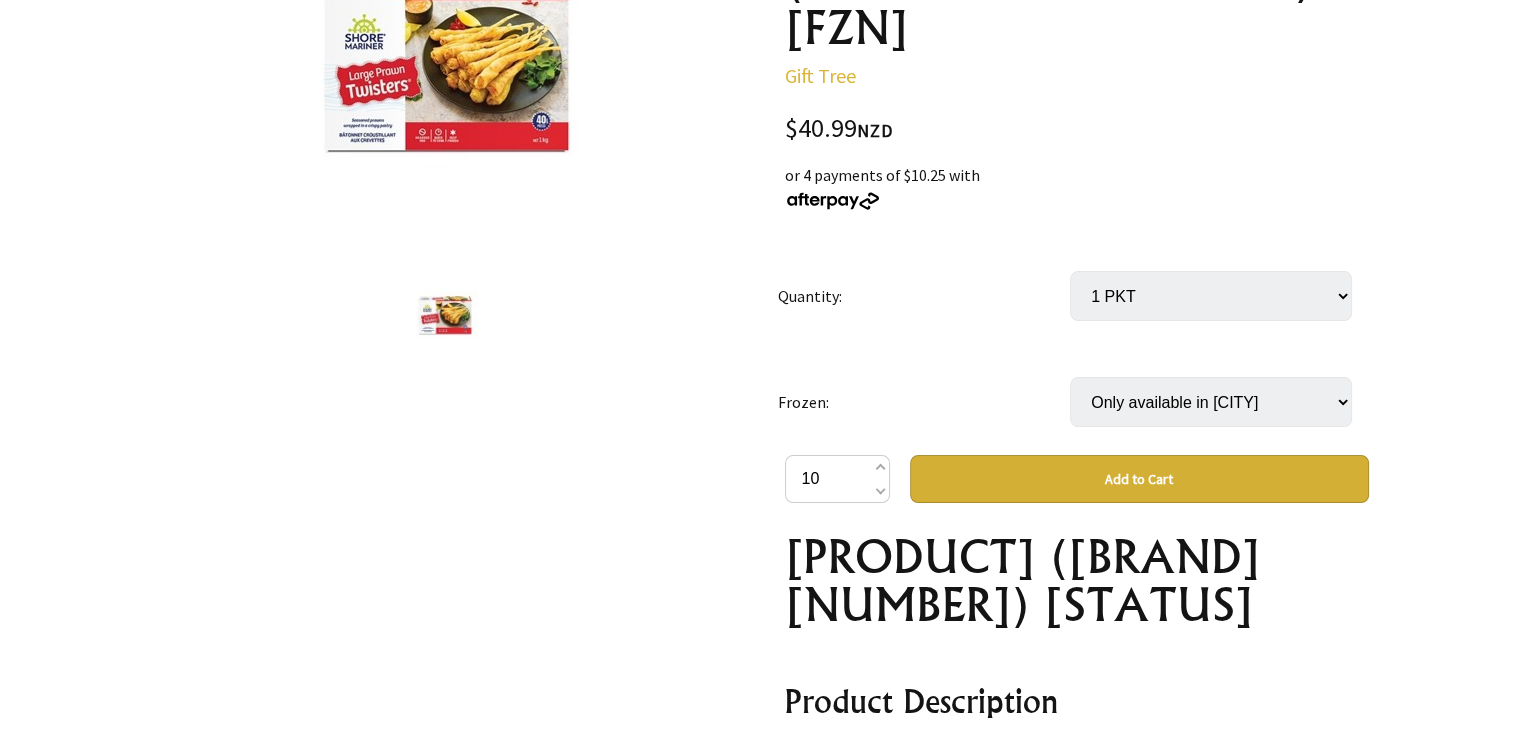 click on "Add to Cart" at bounding box center [1139, 479] 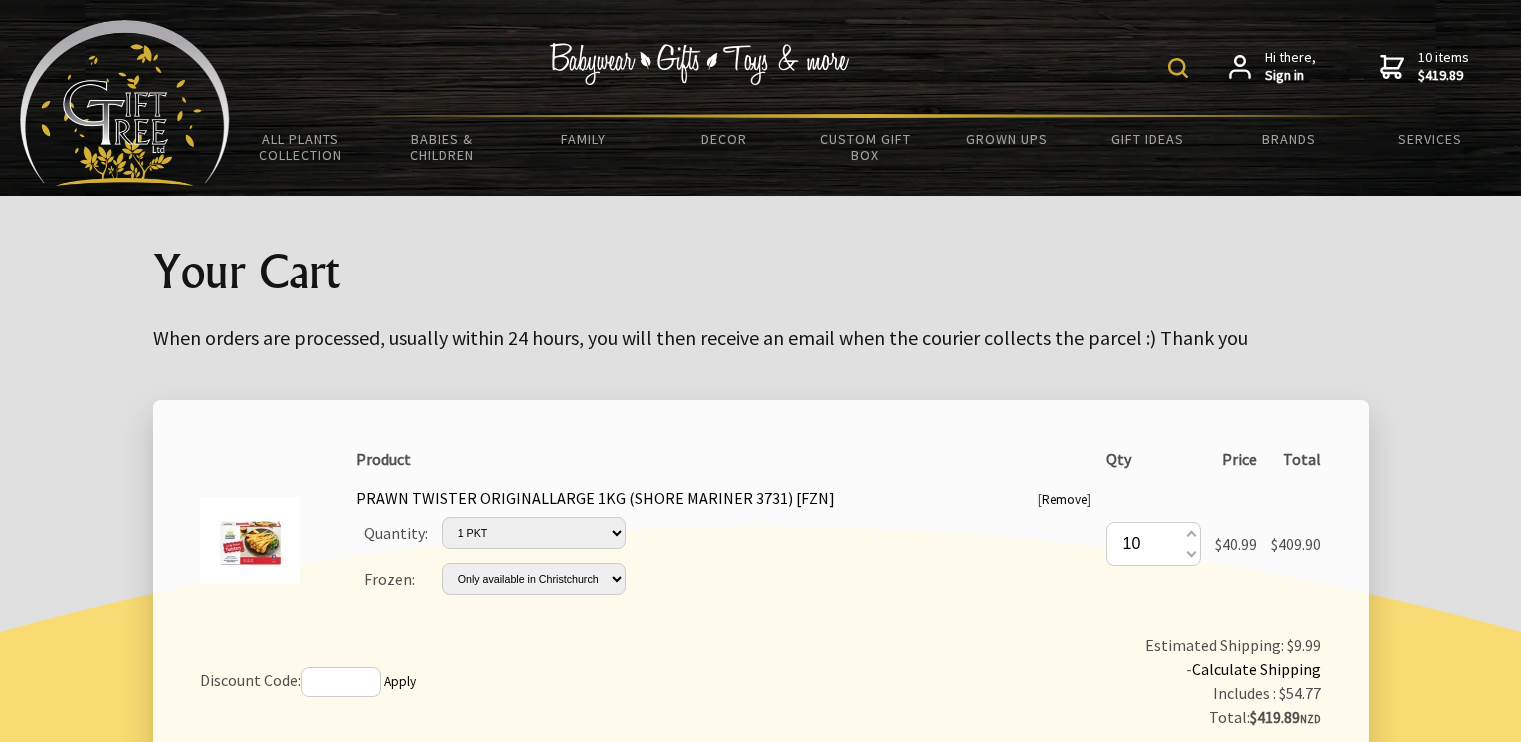 scroll, scrollTop: 404, scrollLeft: 0, axis: vertical 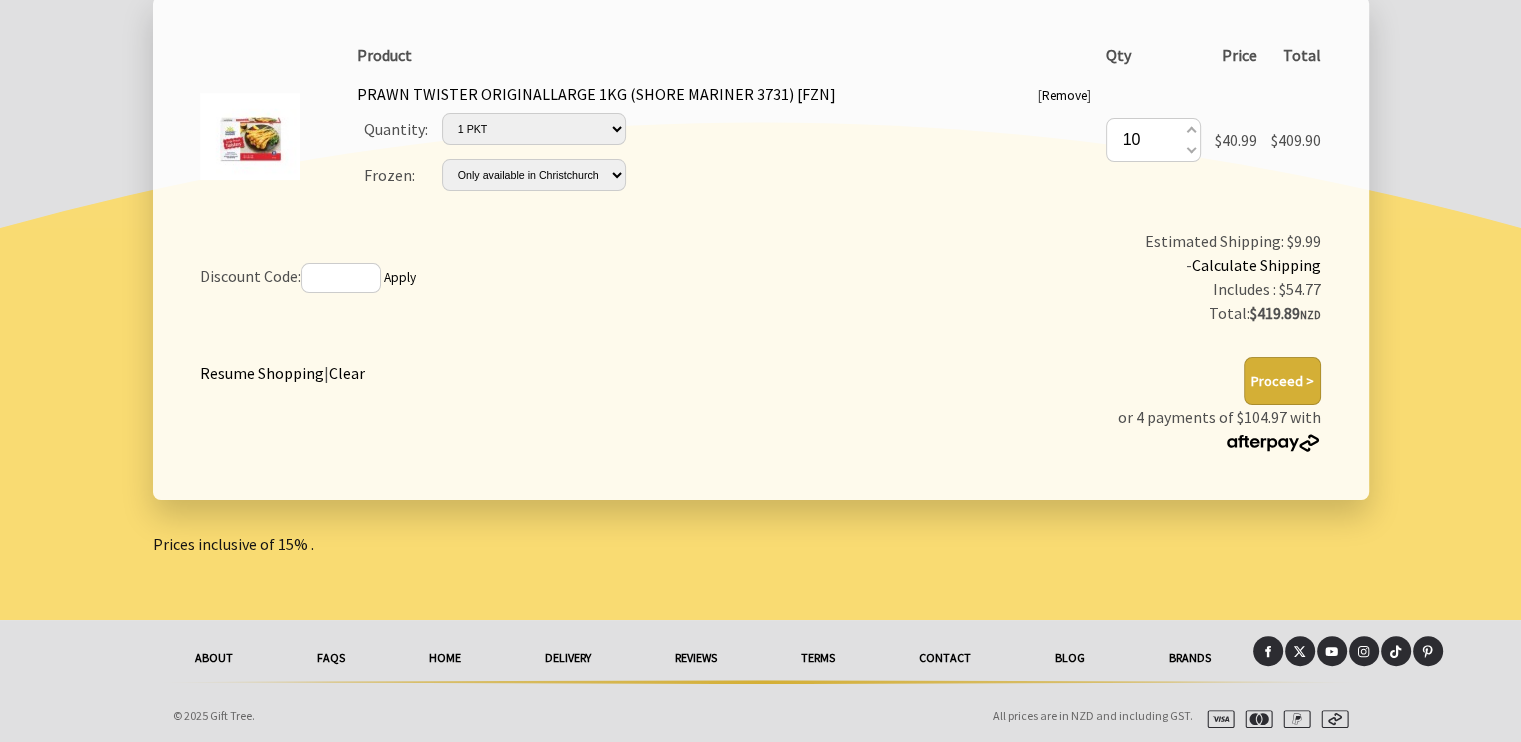 click at bounding box center [760, 284] 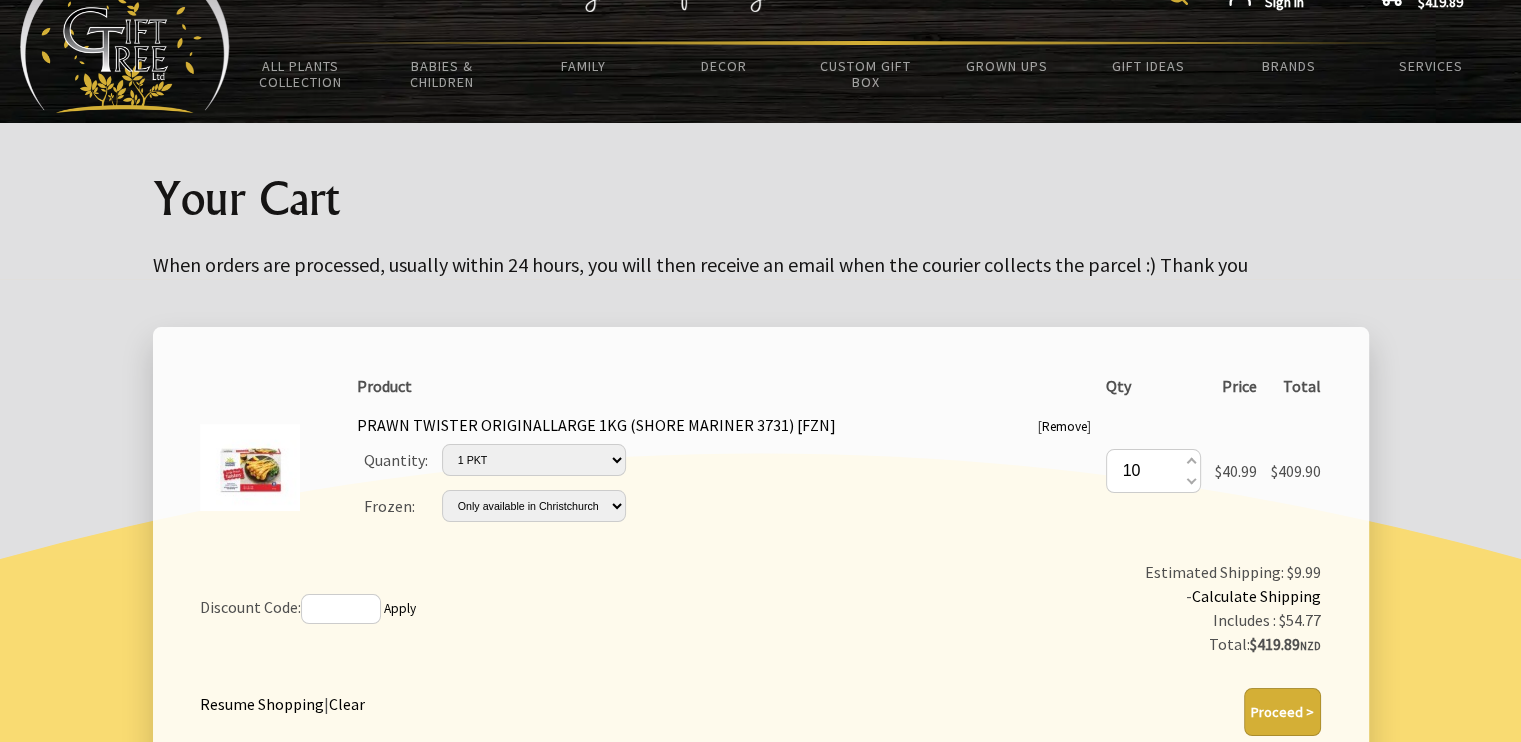 scroll, scrollTop: 104, scrollLeft: 0, axis: vertical 